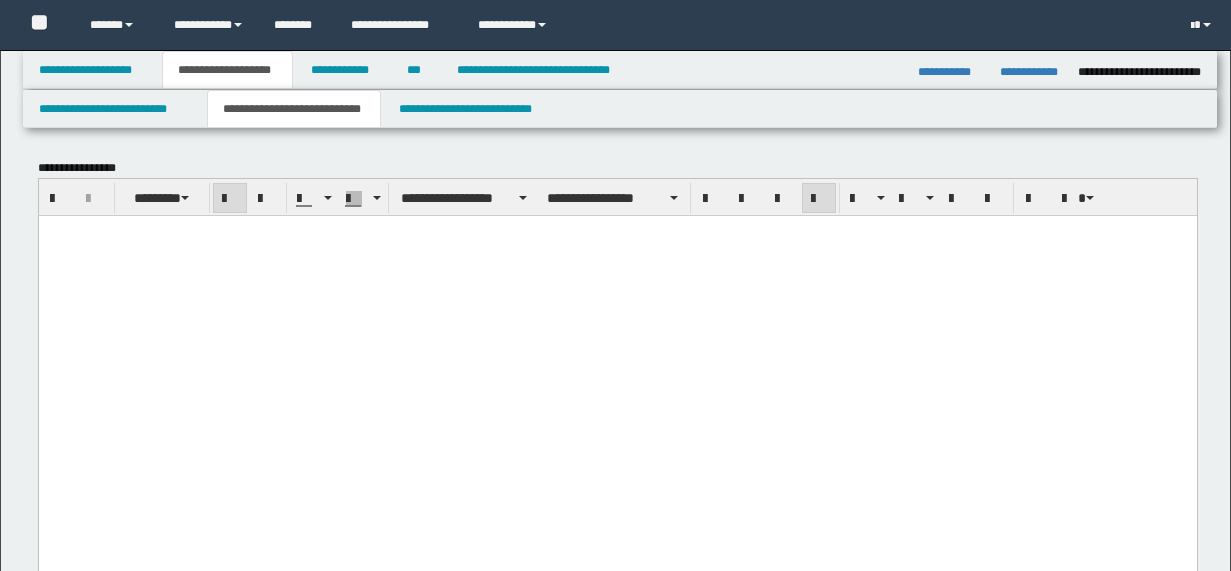 scroll, scrollTop: 1911, scrollLeft: 0, axis: vertical 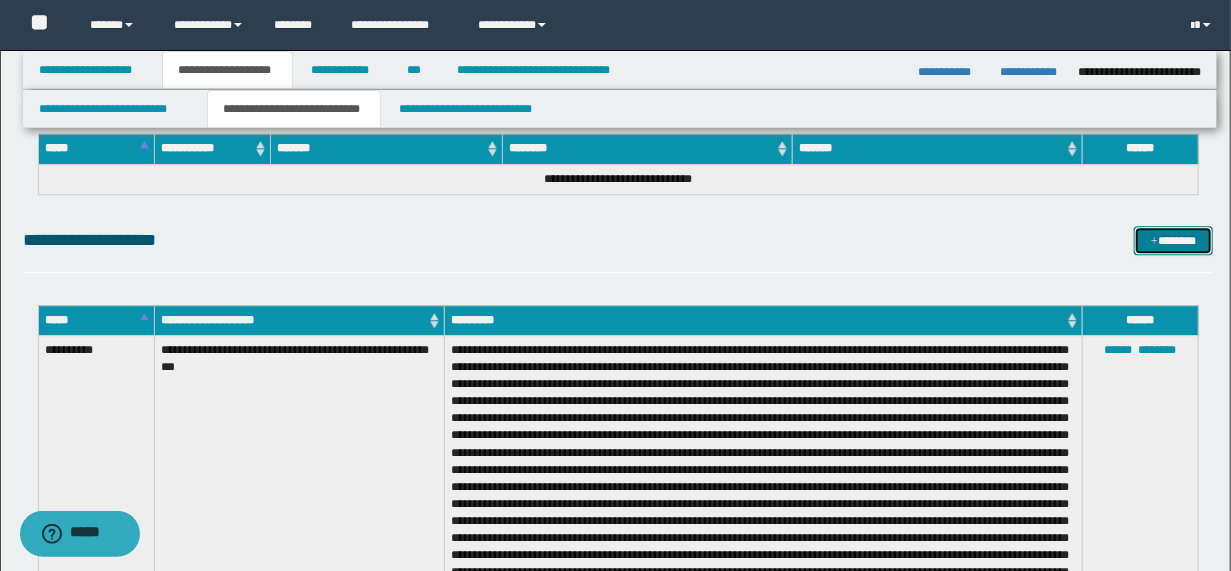 click on "*******" at bounding box center (1173, 240) 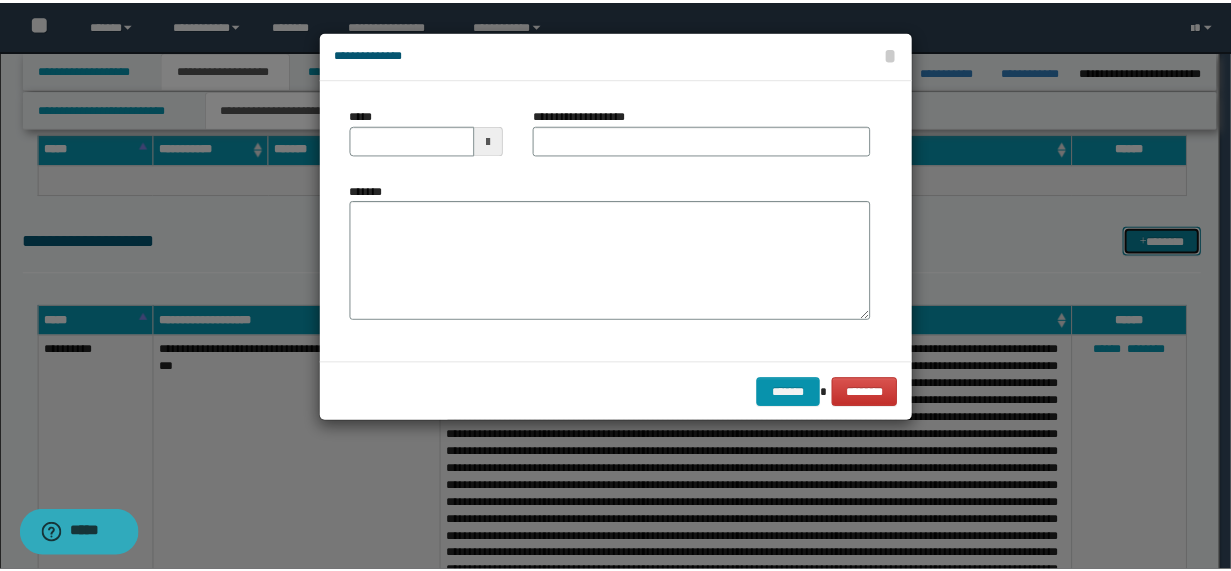 scroll, scrollTop: 0, scrollLeft: 0, axis: both 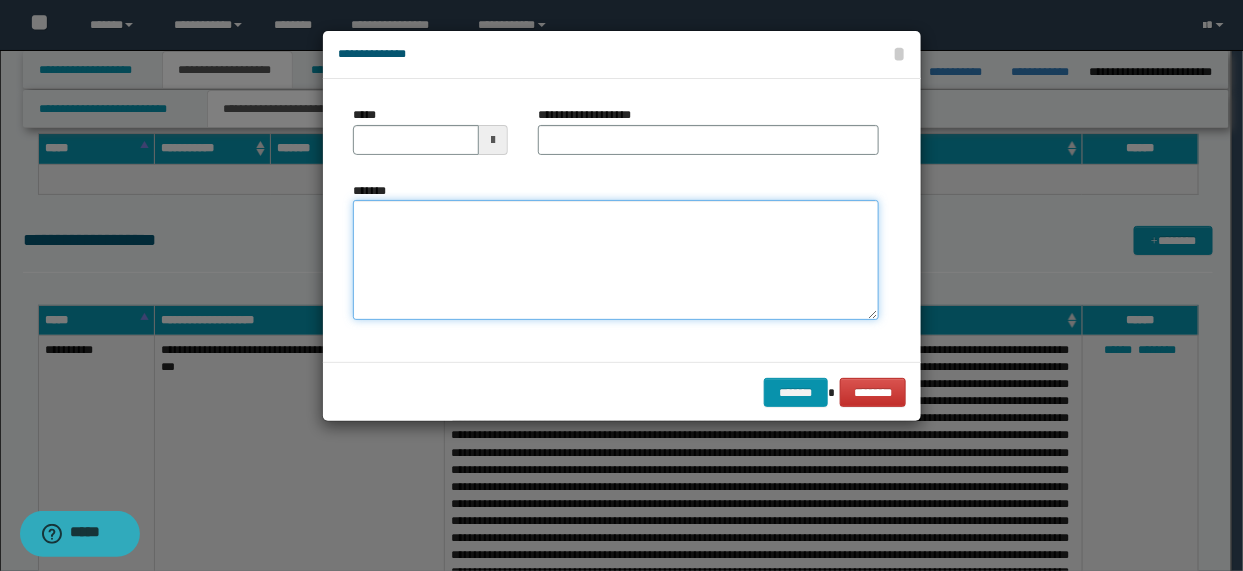 click on "*******" at bounding box center [616, 259] 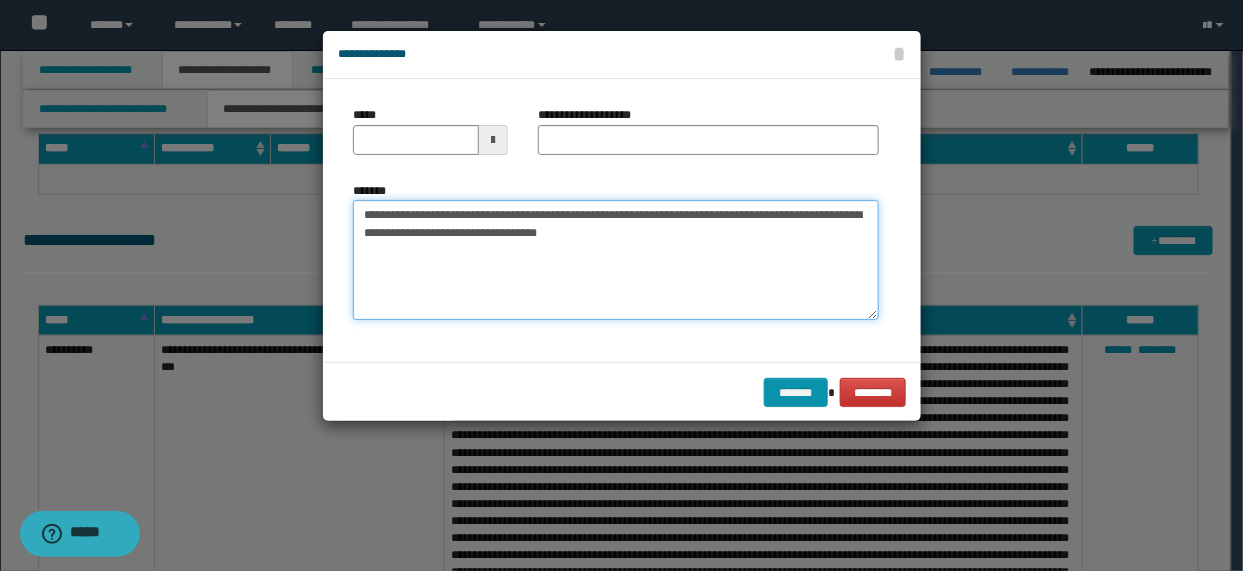 type on "**********" 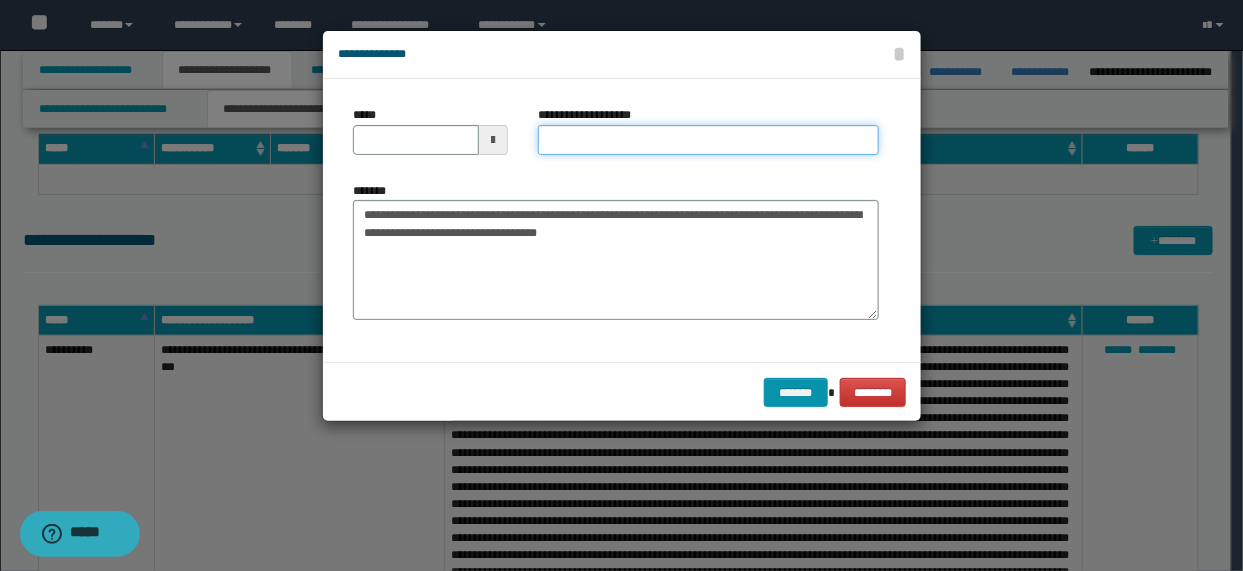 click on "**********" at bounding box center (708, 140) 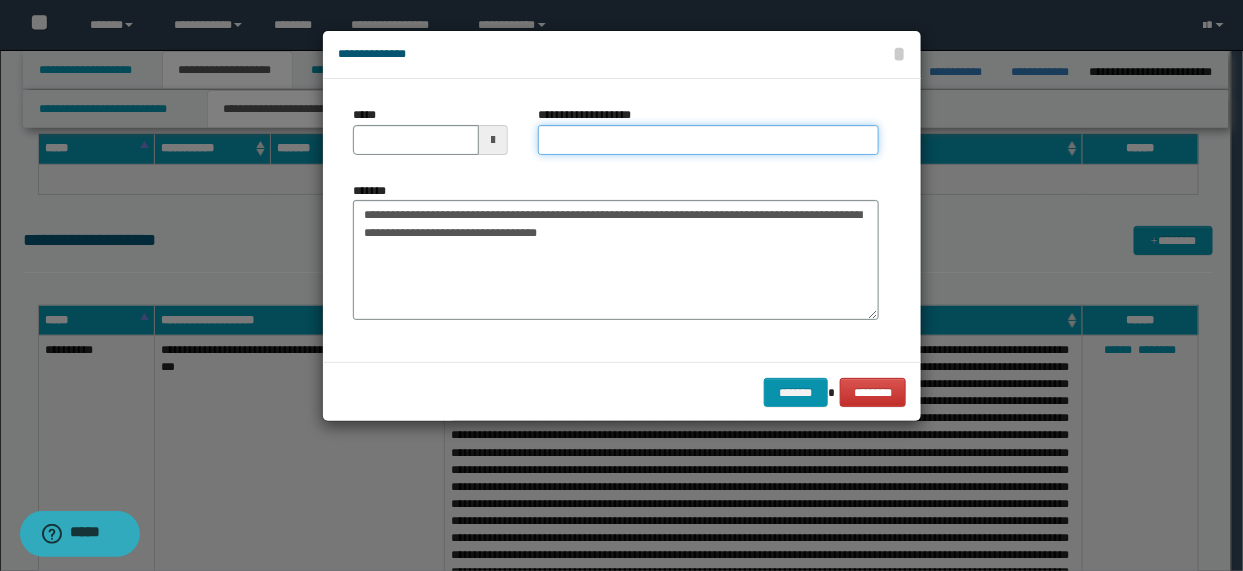 type on "**********" 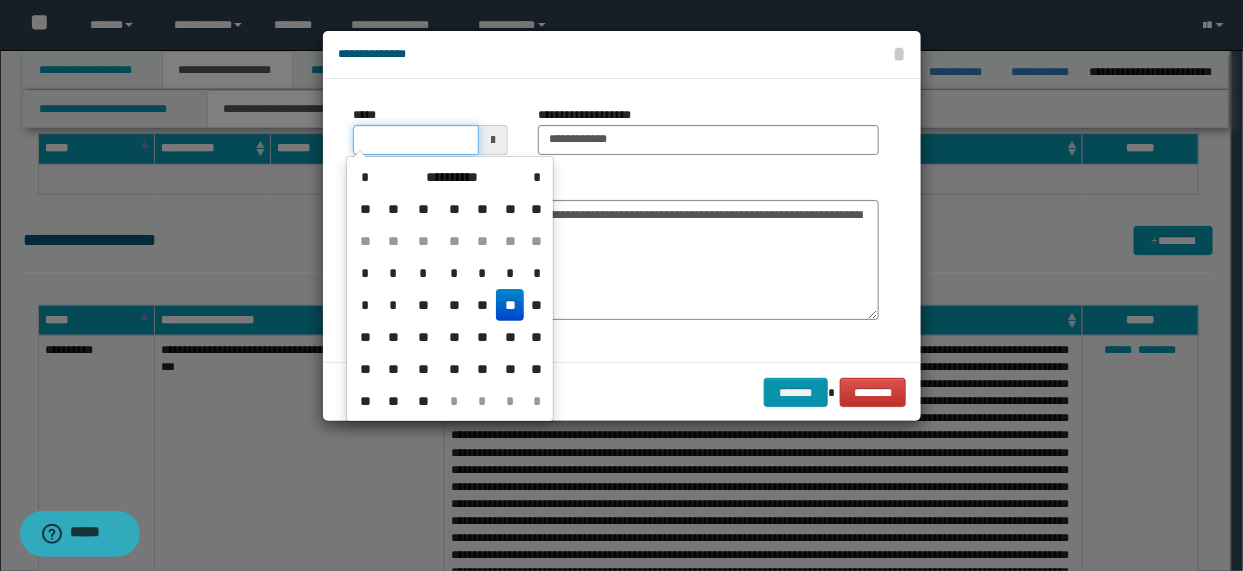 click on "*****" at bounding box center (416, 140) 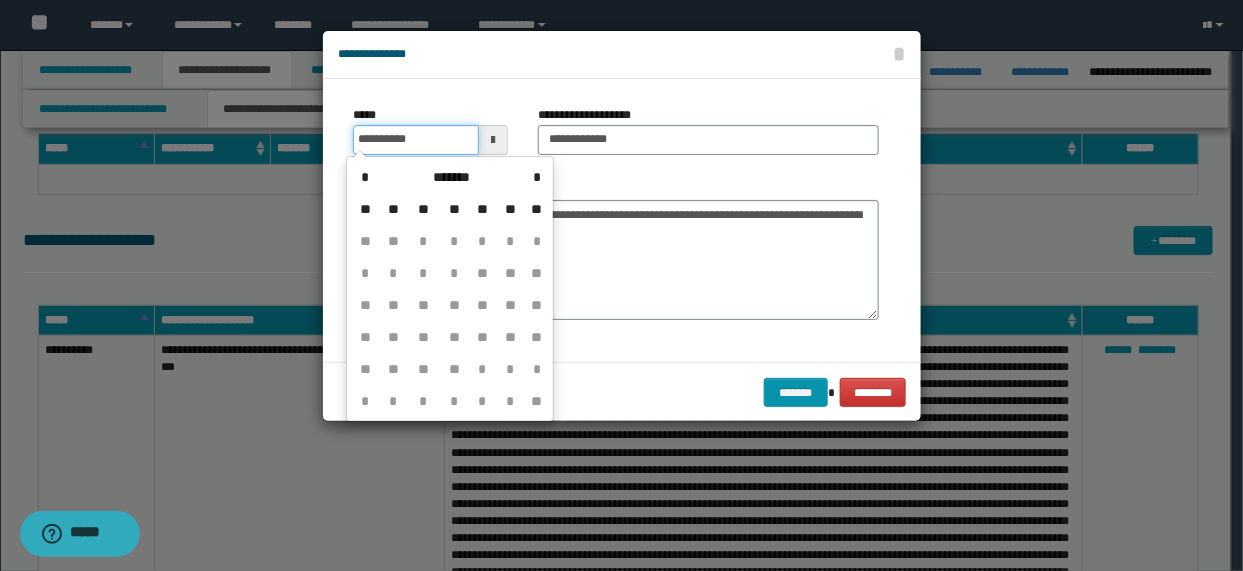 type on "**********" 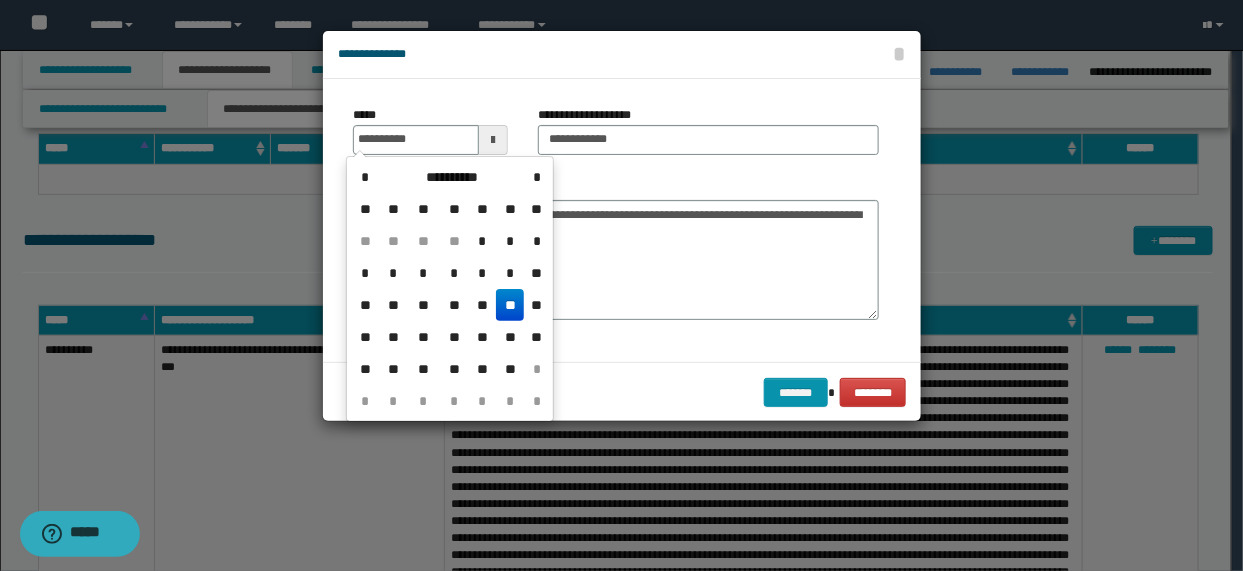 click on "**" at bounding box center (510, 305) 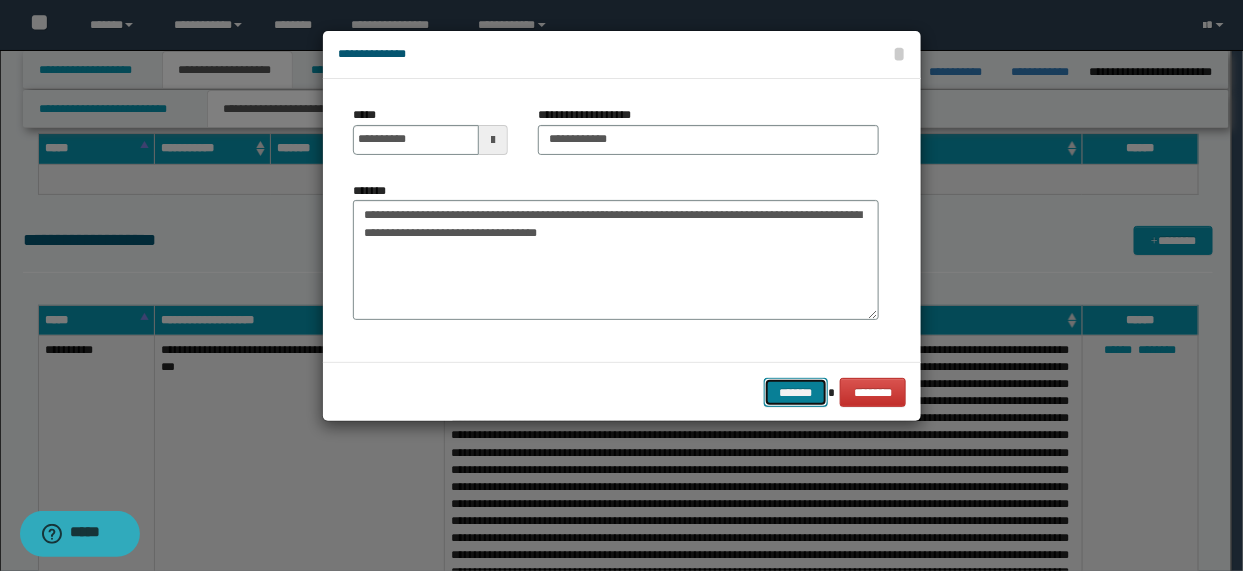 click on "*******" at bounding box center [796, 392] 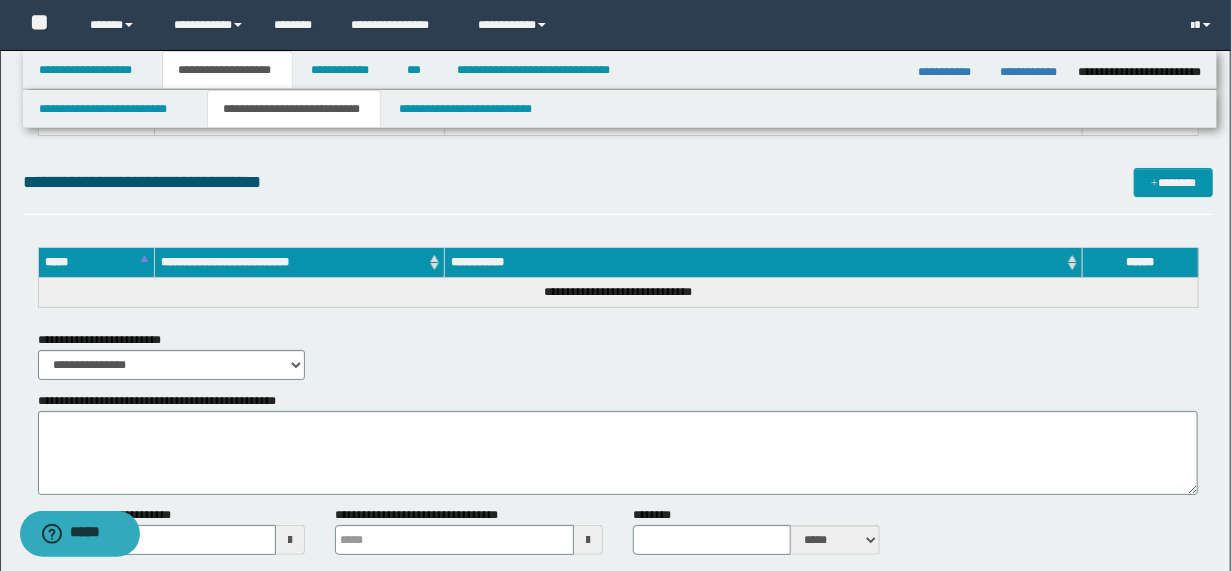 scroll, scrollTop: 3111, scrollLeft: 0, axis: vertical 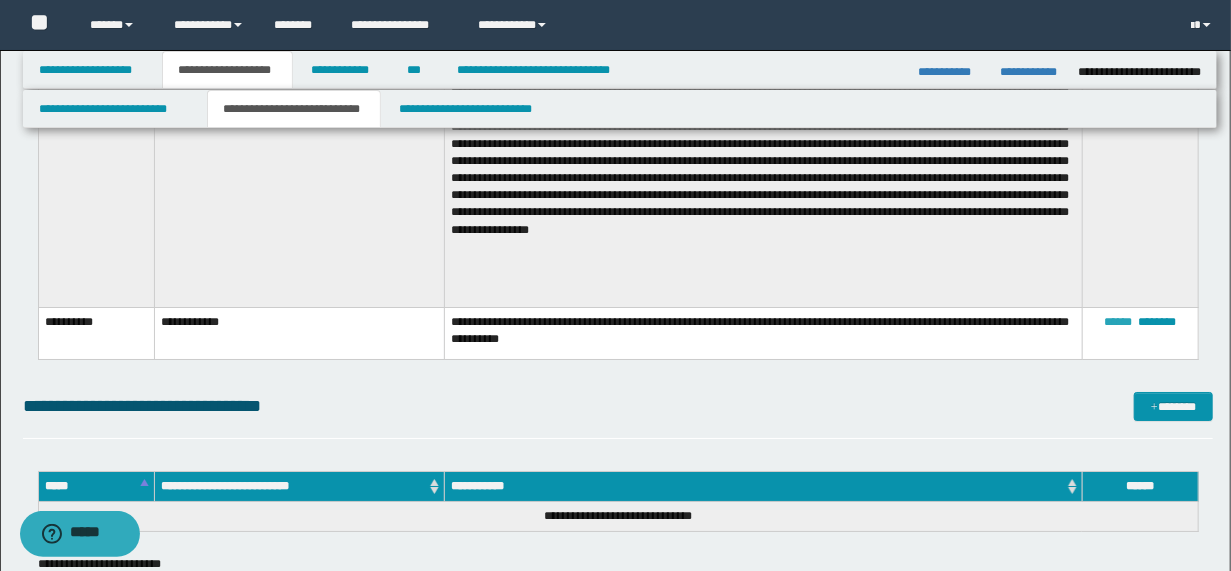 click on "******" at bounding box center [1118, 322] 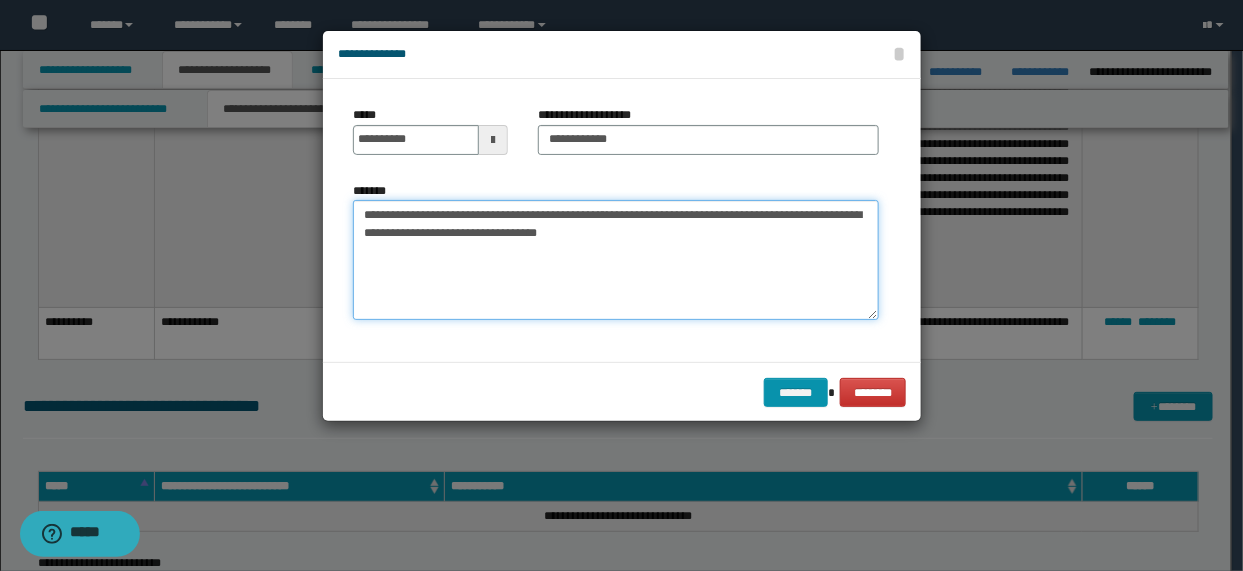 click on "**********" at bounding box center (616, 259) 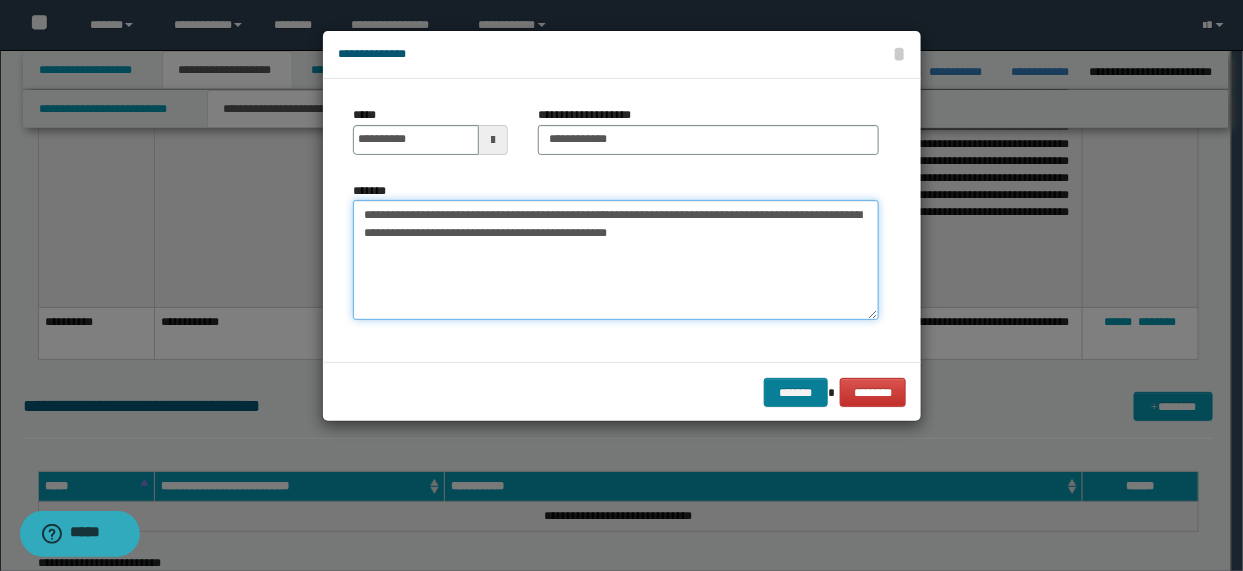 type on "**********" 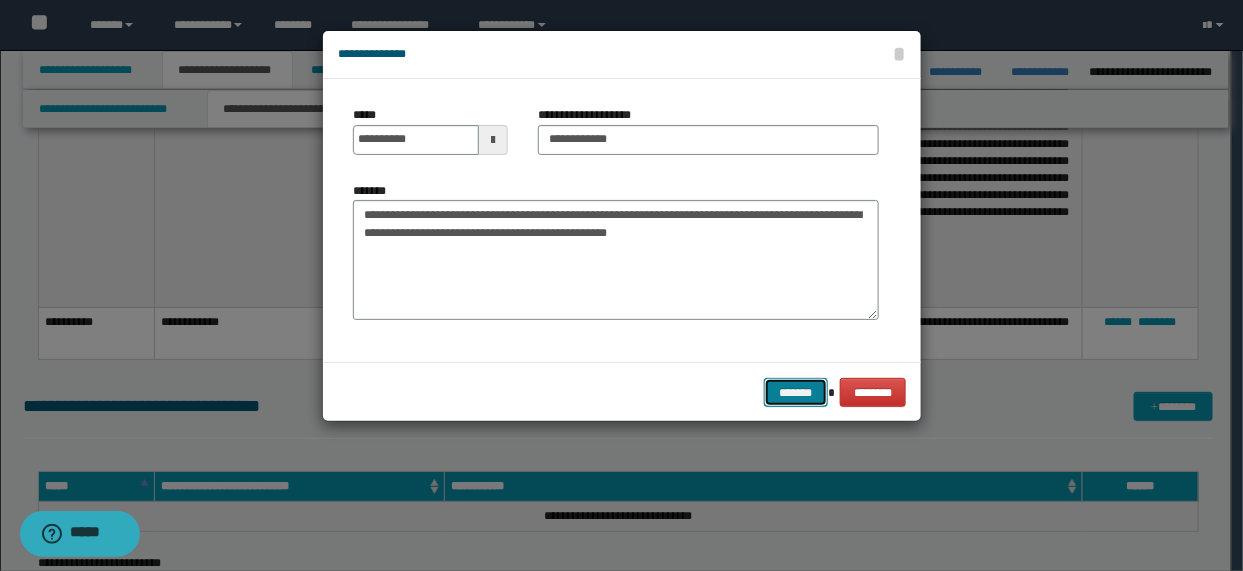 click on "*******" at bounding box center (796, 392) 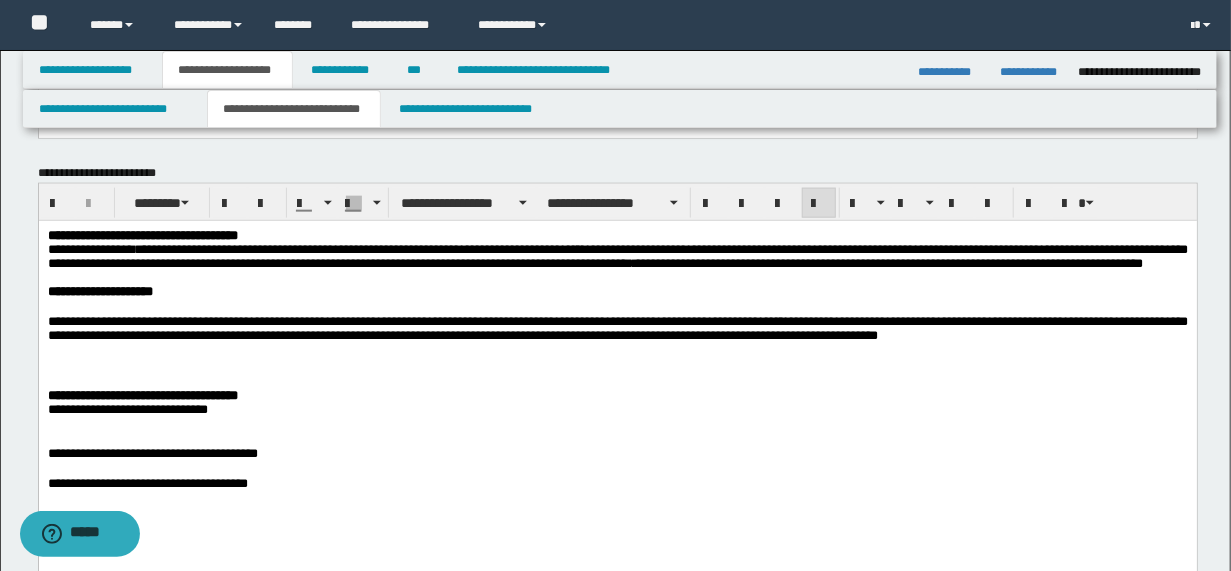 scroll, scrollTop: 1271, scrollLeft: 0, axis: vertical 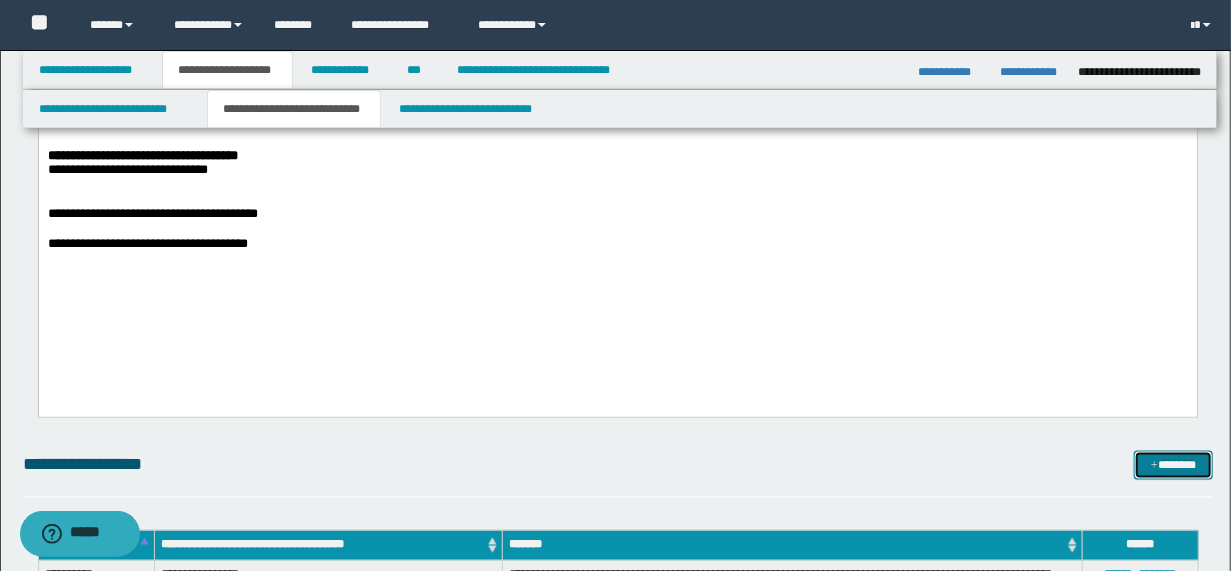 click on "*******" at bounding box center (1173, 465) 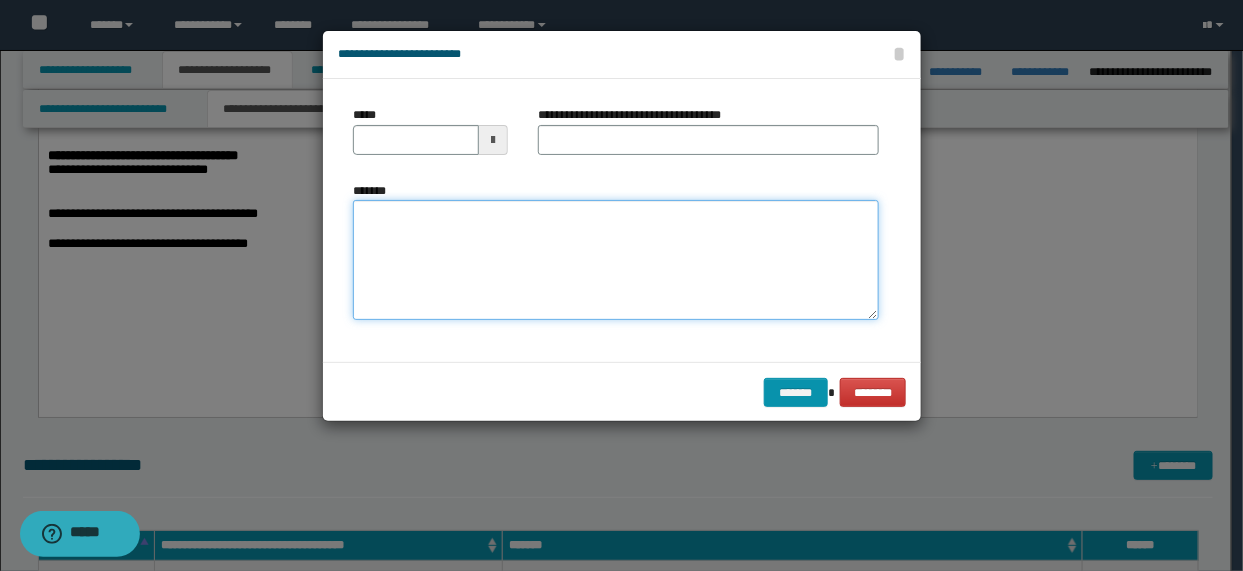 click on "*******" at bounding box center [616, 260] 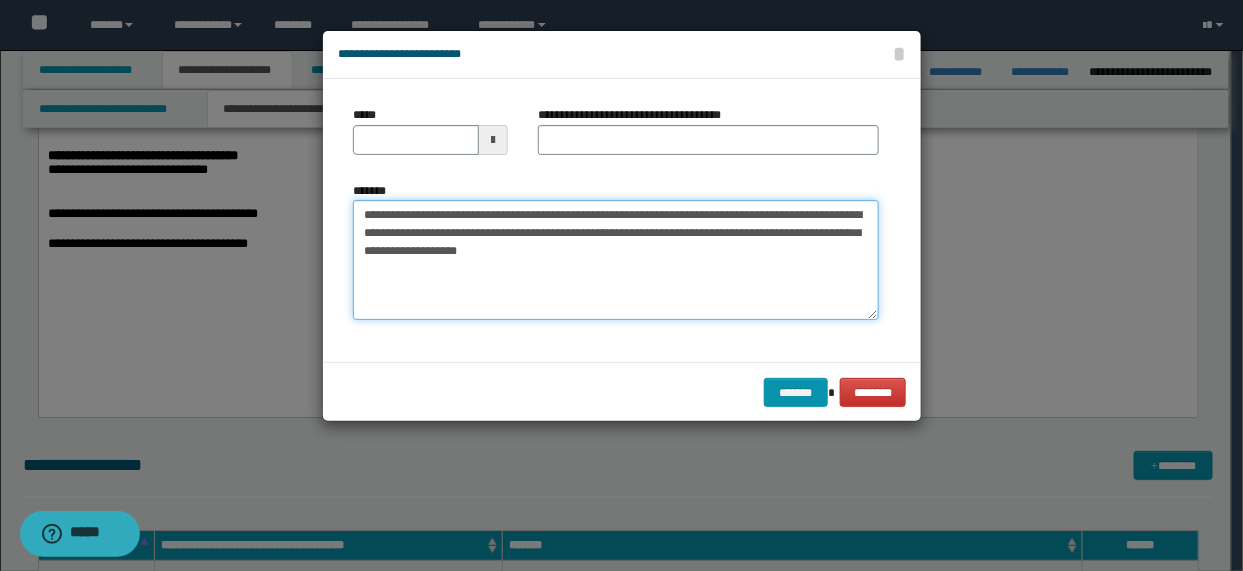 type on "**********" 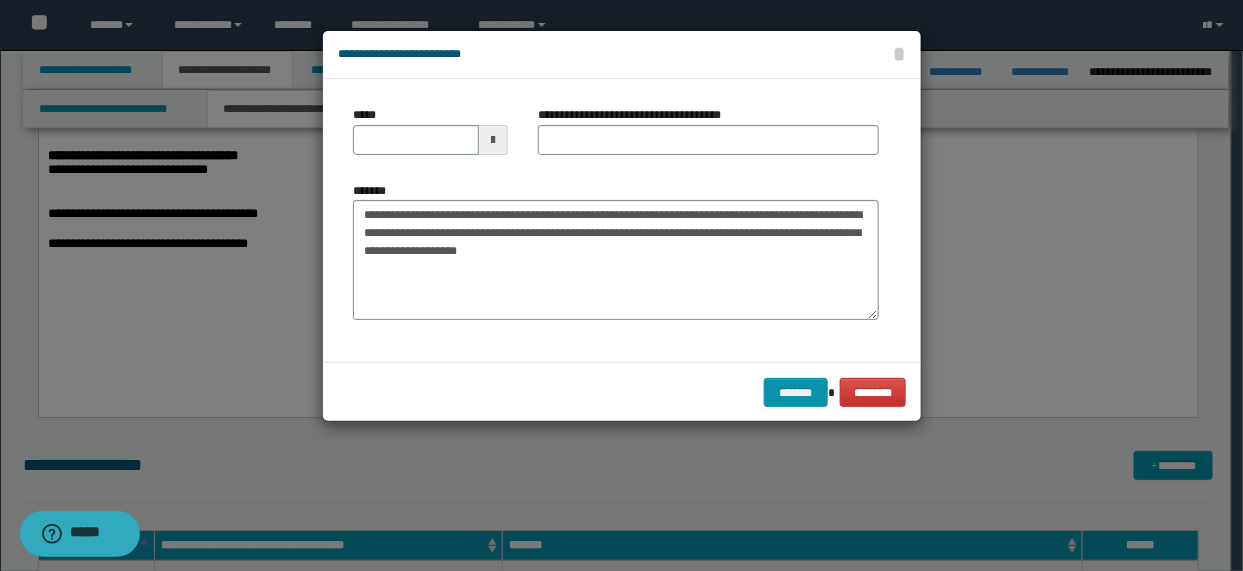 click on "**********" at bounding box center [637, 115] 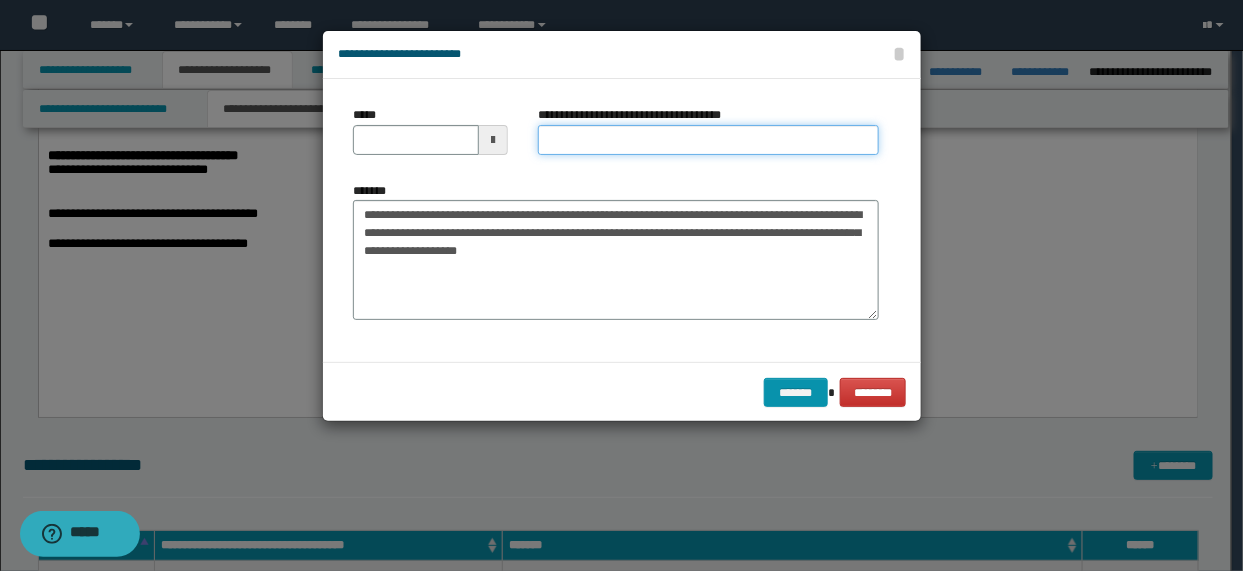 click on "**********" at bounding box center (708, 140) 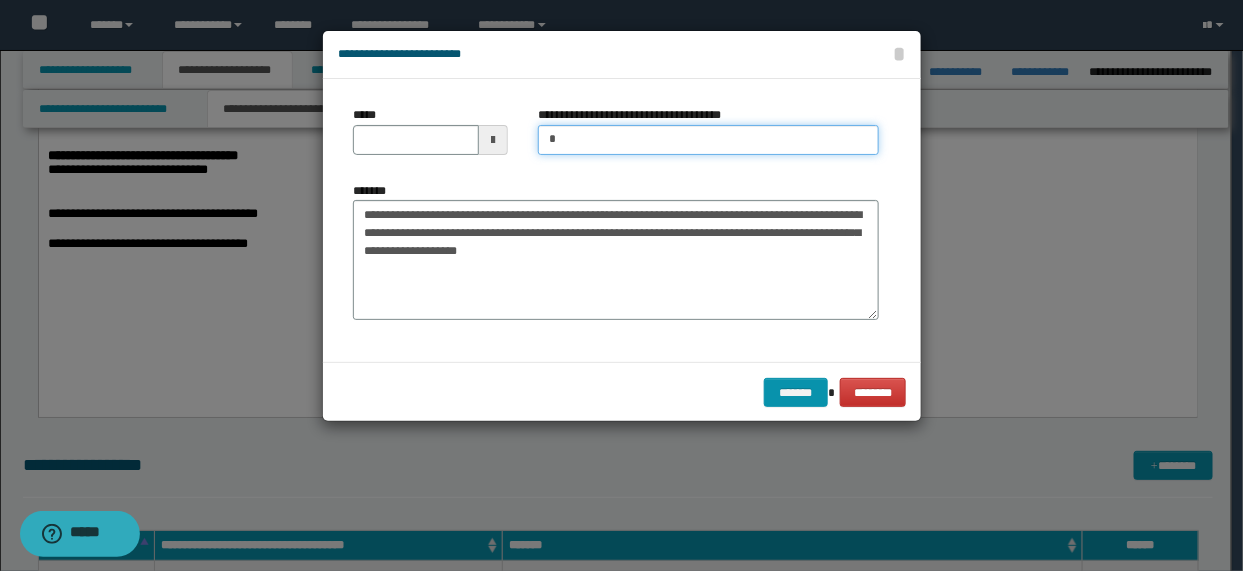 type on "**********" 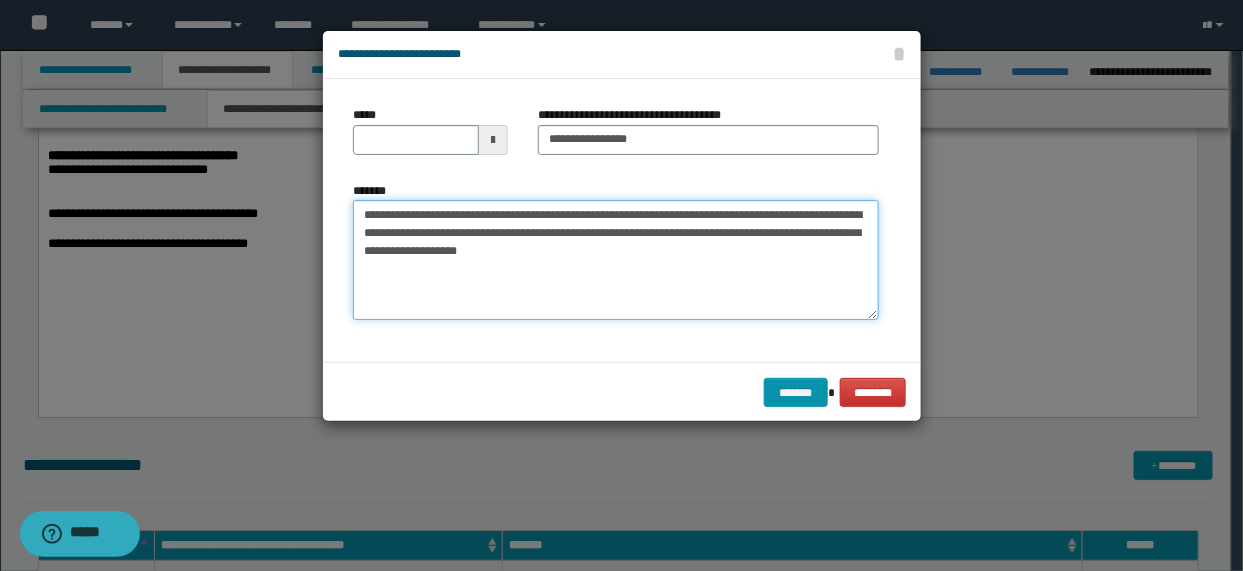 click on "**********" at bounding box center [616, 260] 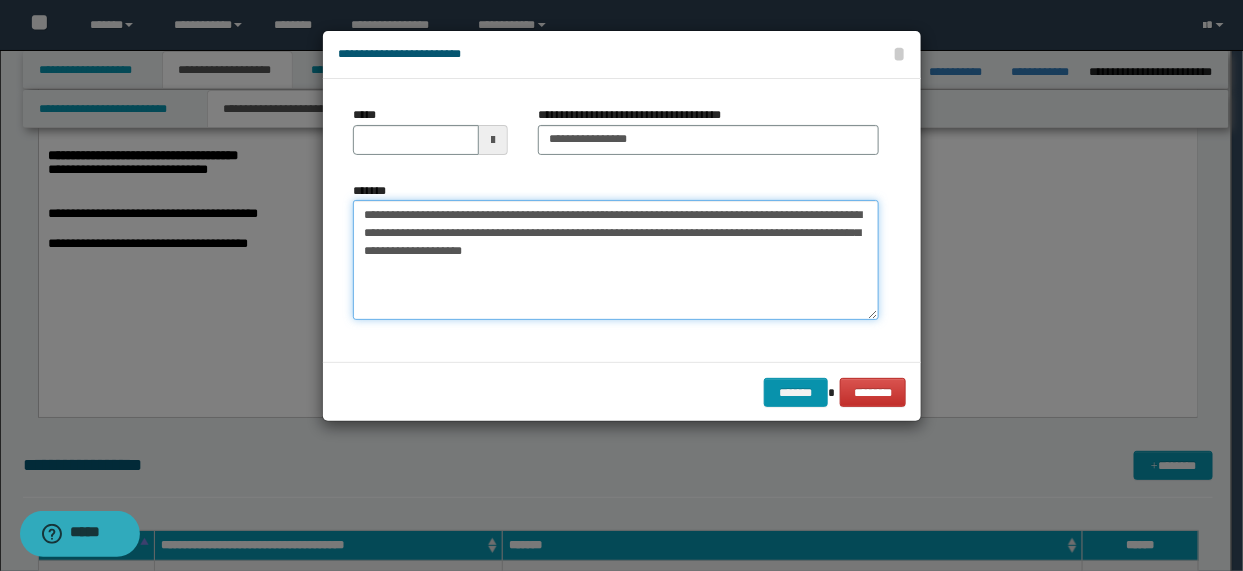 type on "**********" 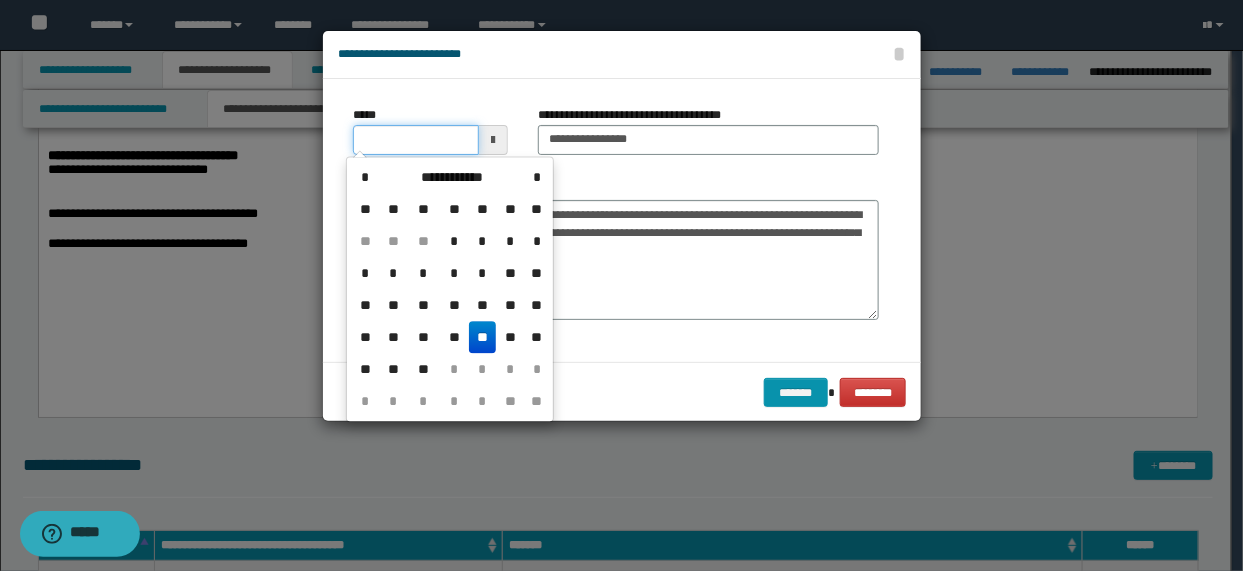 click on "*****" at bounding box center (416, 140) 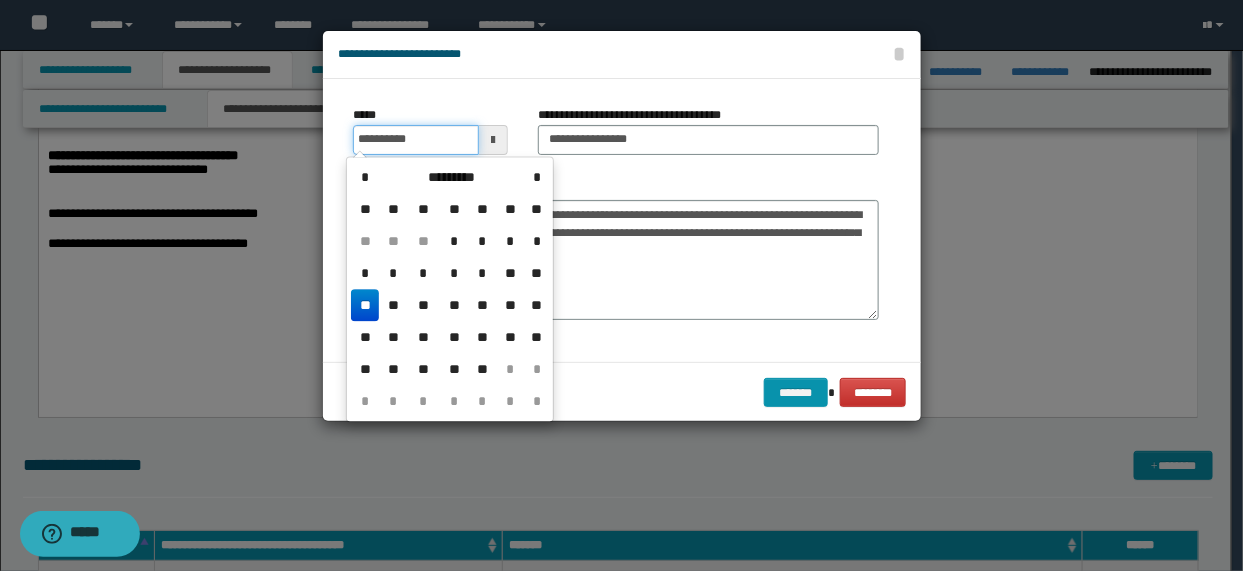 type on "**********" 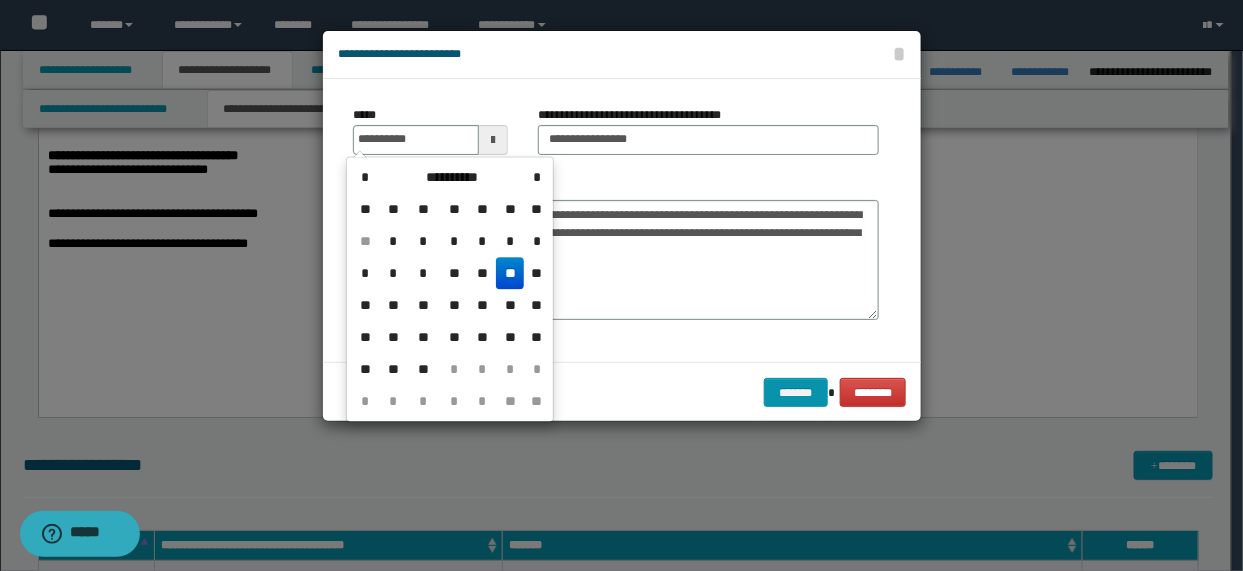 click on "**" at bounding box center (510, 273) 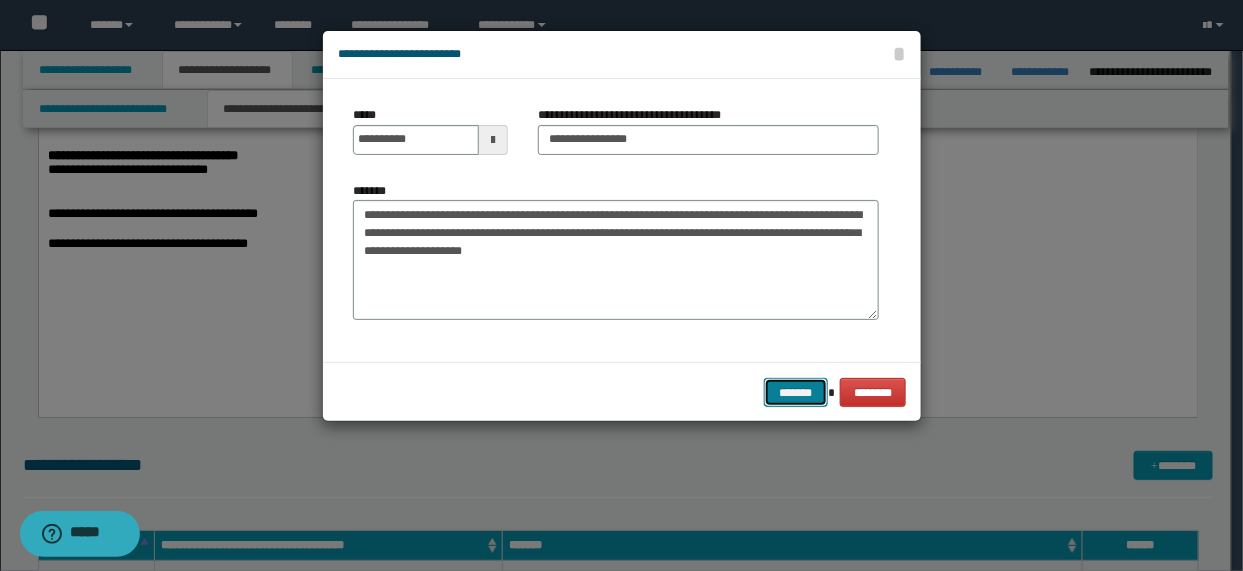 click on "*******" at bounding box center (796, 392) 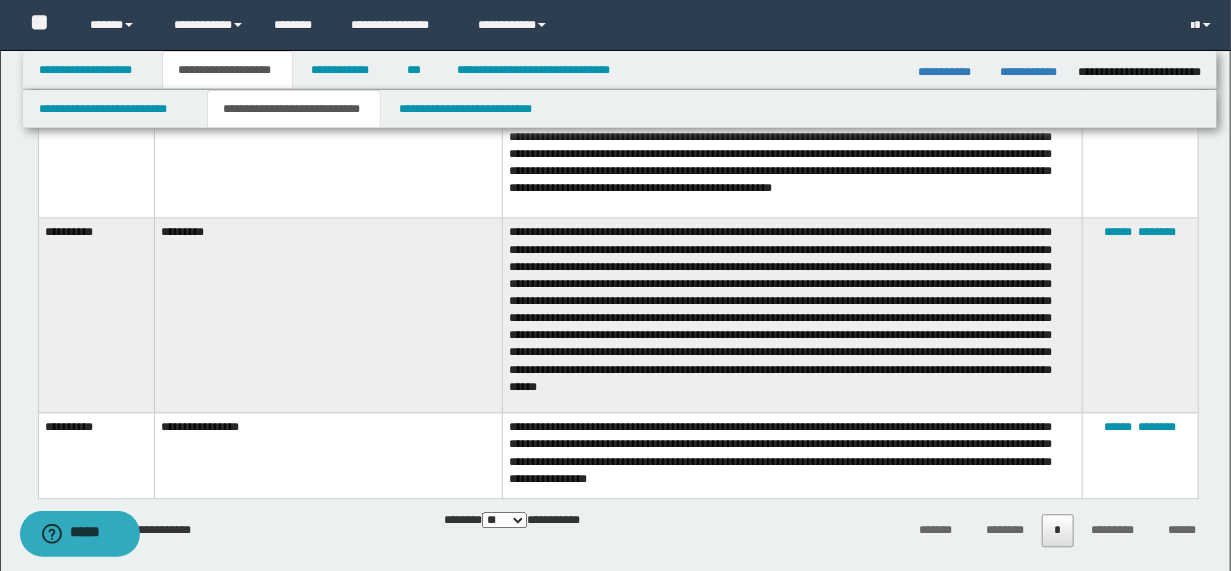 scroll, scrollTop: 1920, scrollLeft: 0, axis: vertical 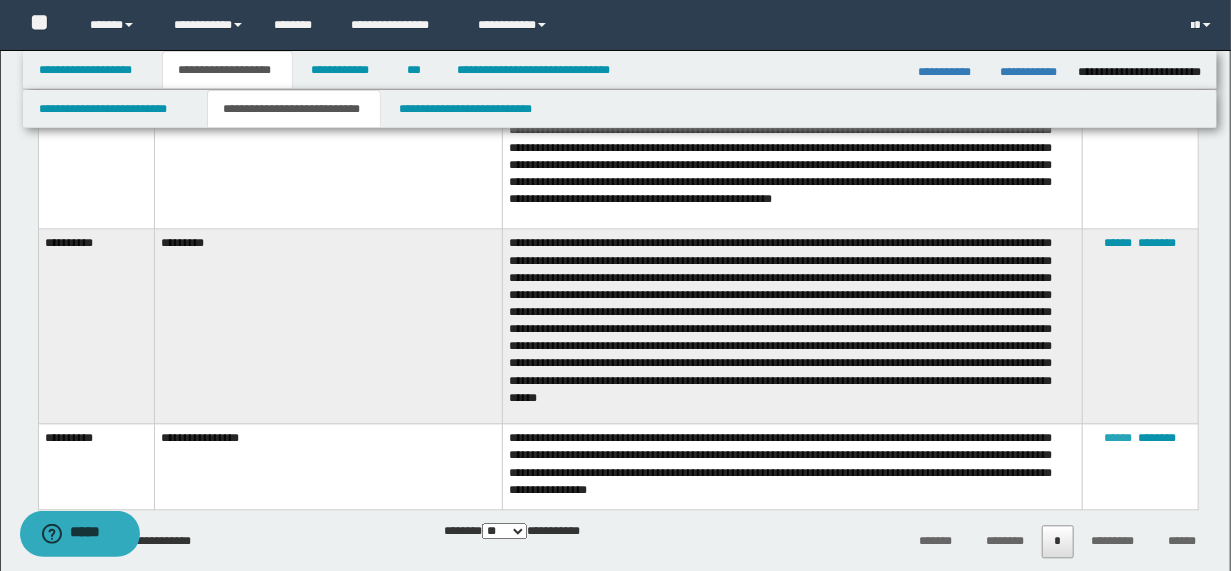 click on "******" at bounding box center [1118, 438] 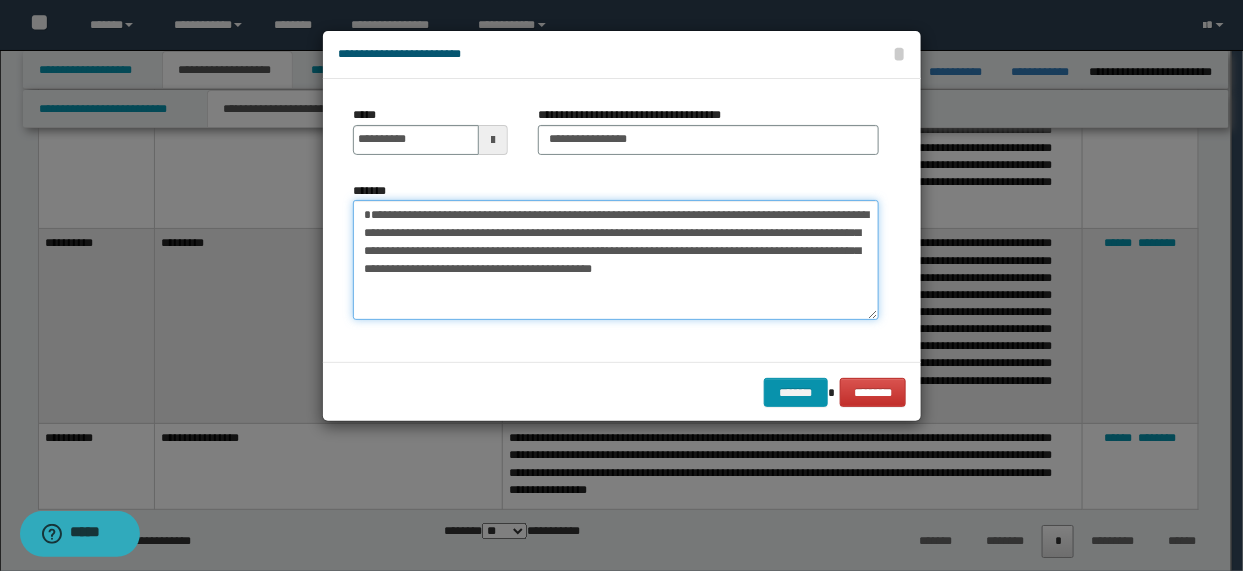 drag, startPoint x: 359, startPoint y: 213, endPoint x: 849, endPoint y: 271, distance: 493.42072 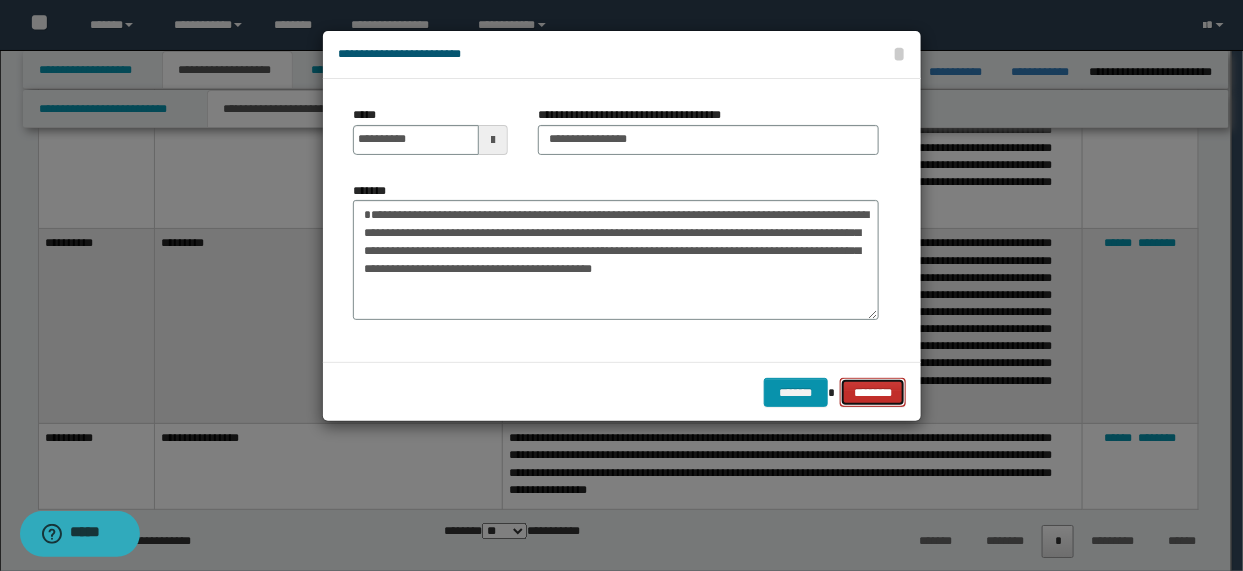 click on "********" at bounding box center (873, 392) 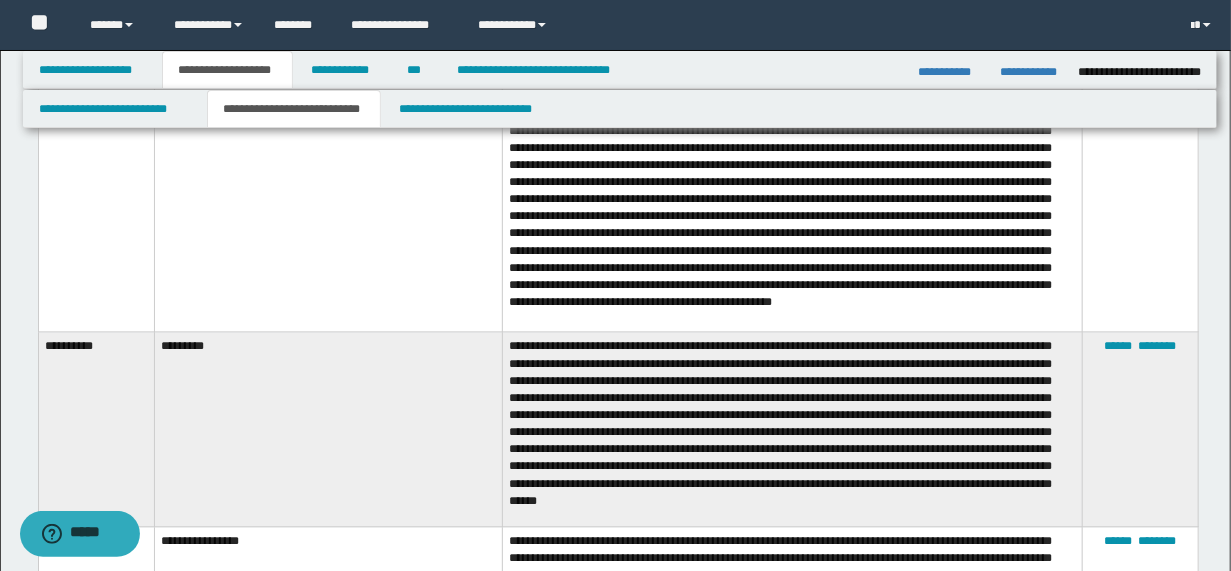 scroll, scrollTop: 1600, scrollLeft: 0, axis: vertical 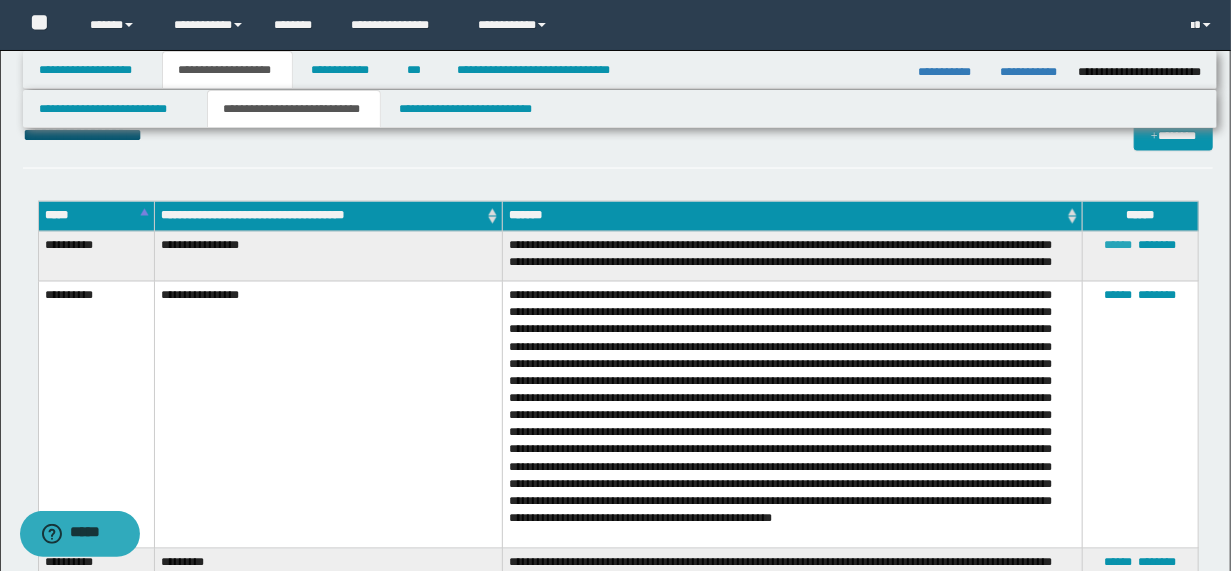 click on "******" at bounding box center [1118, 246] 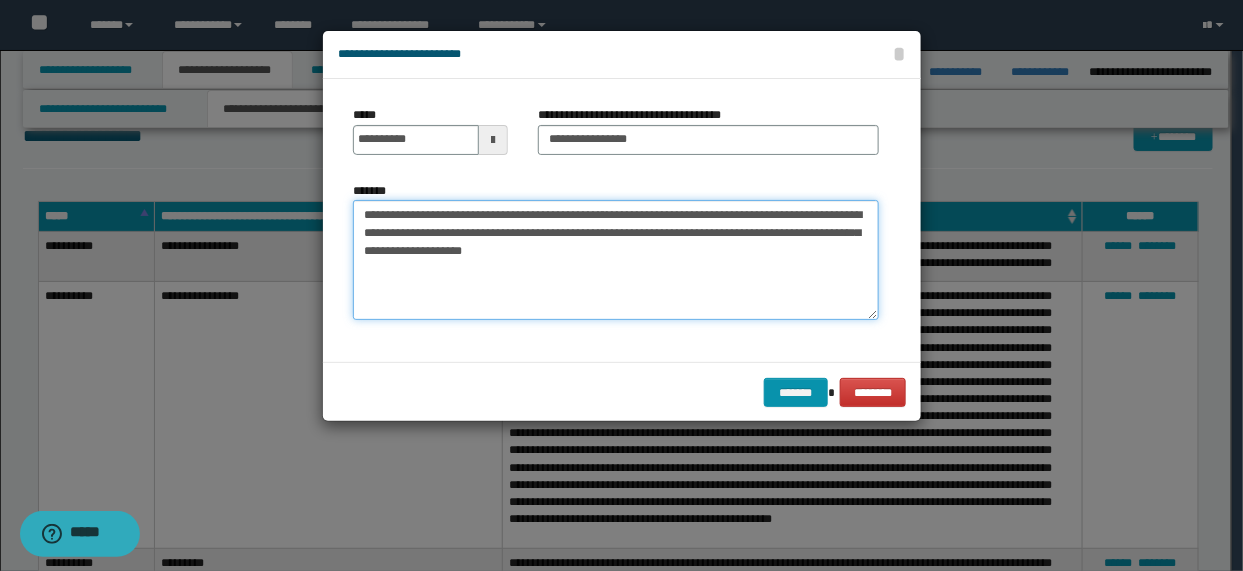 drag, startPoint x: 355, startPoint y: 213, endPoint x: 706, endPoint y: 263, distance: 354.54337 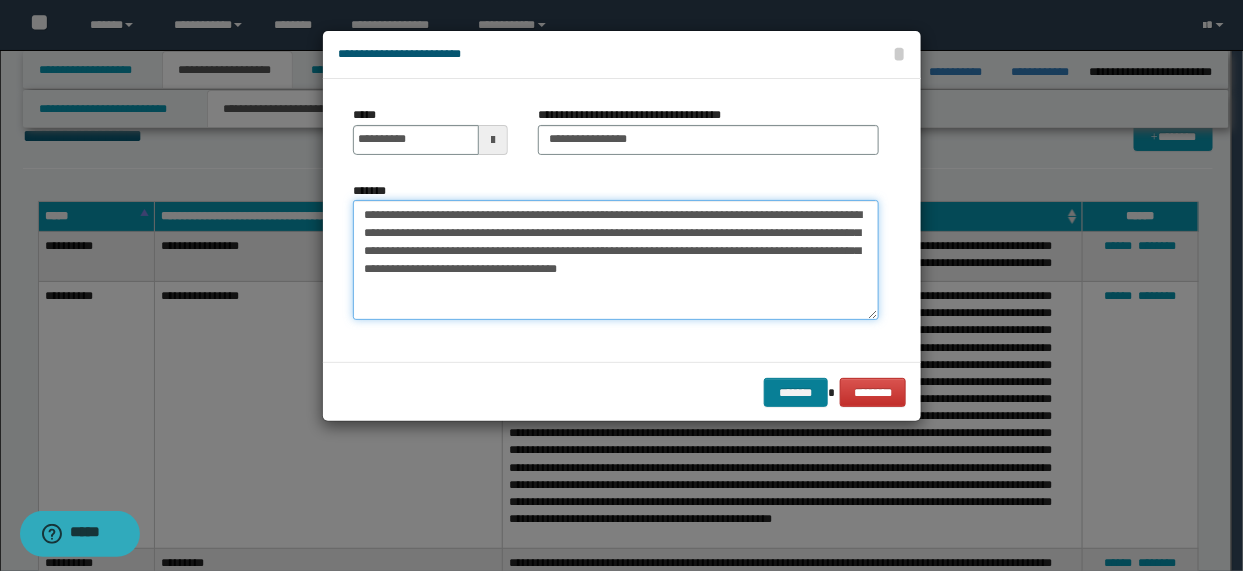 type on "**********" 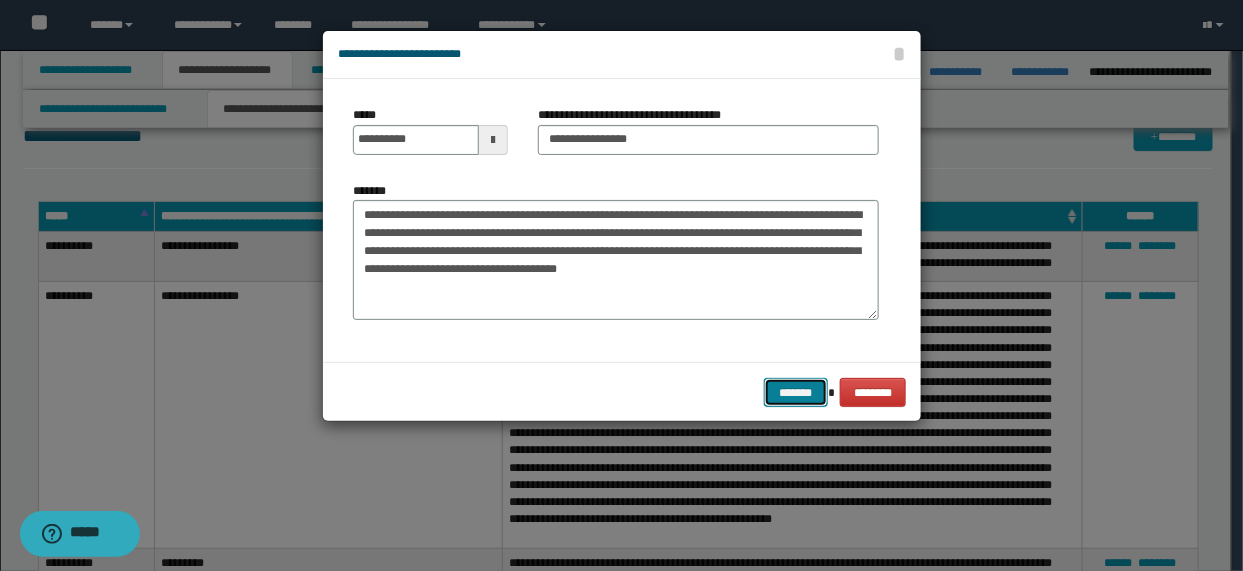 click on "*******" at bounding box center [796, 392] 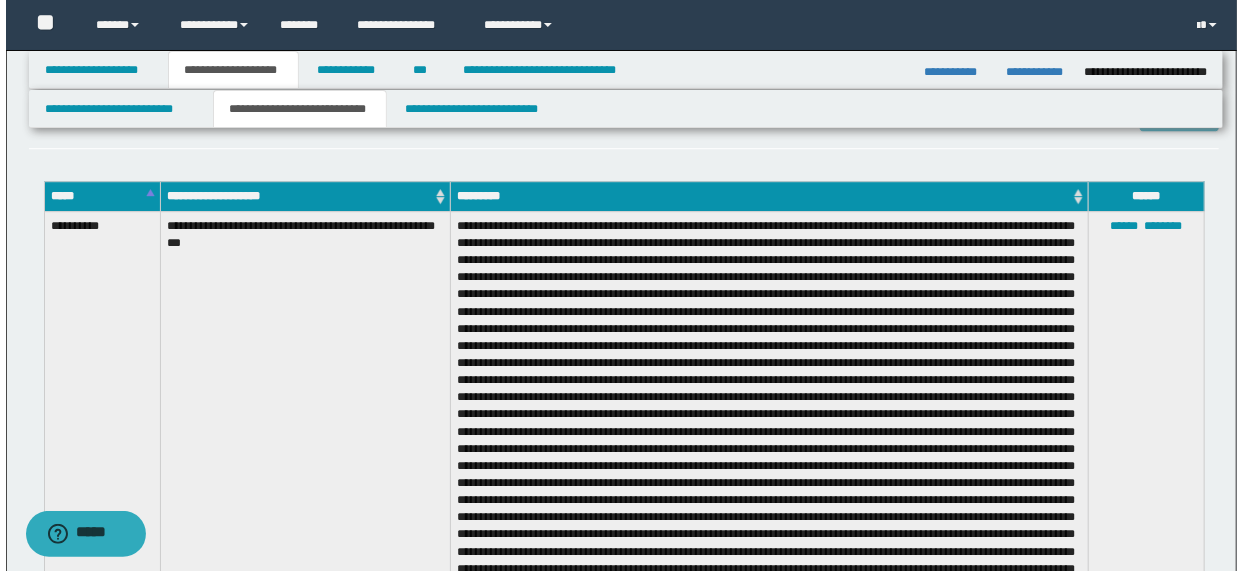 scroll, scrollTop: 2560, scrollLeft: 0, axis: vertical 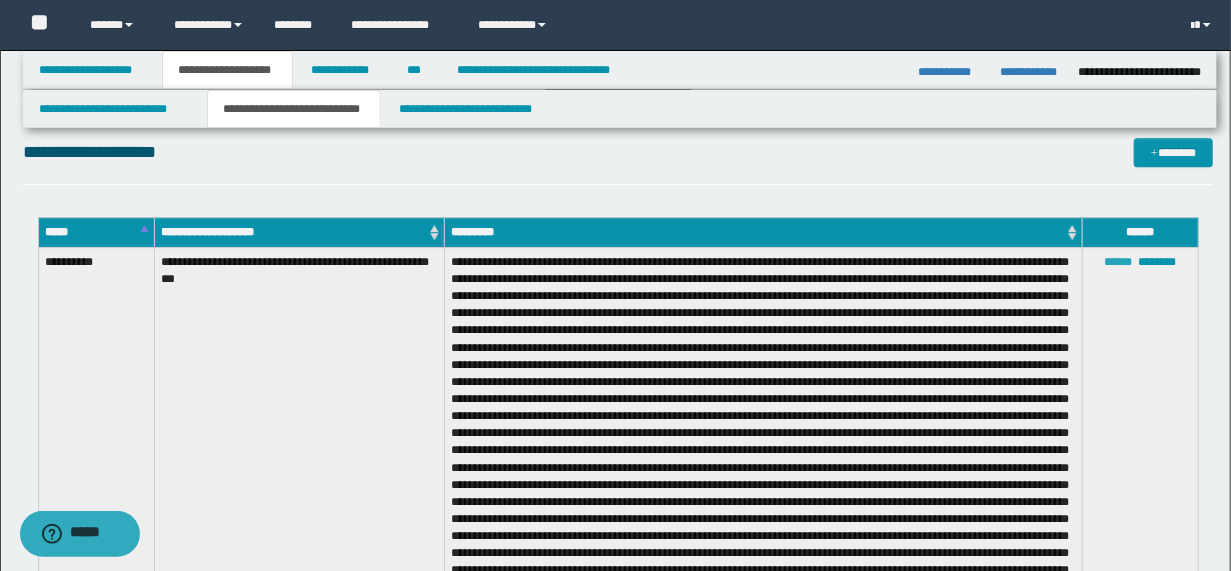 click on "******" at bounding box center [1118, 262] 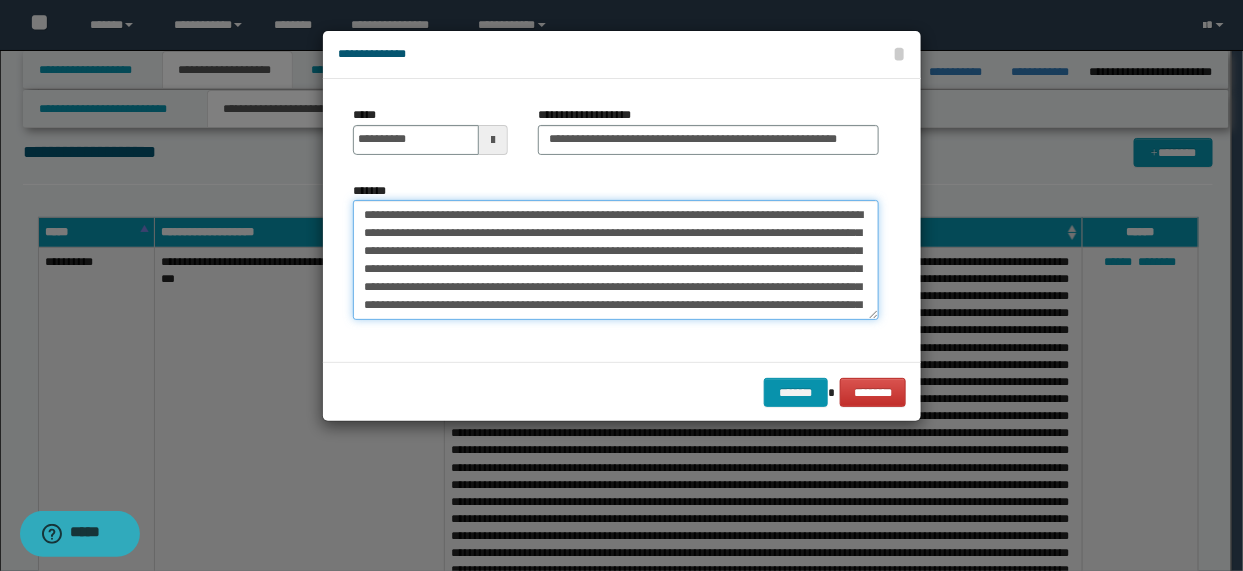 click on "*******" at bounding box center (616, 259) 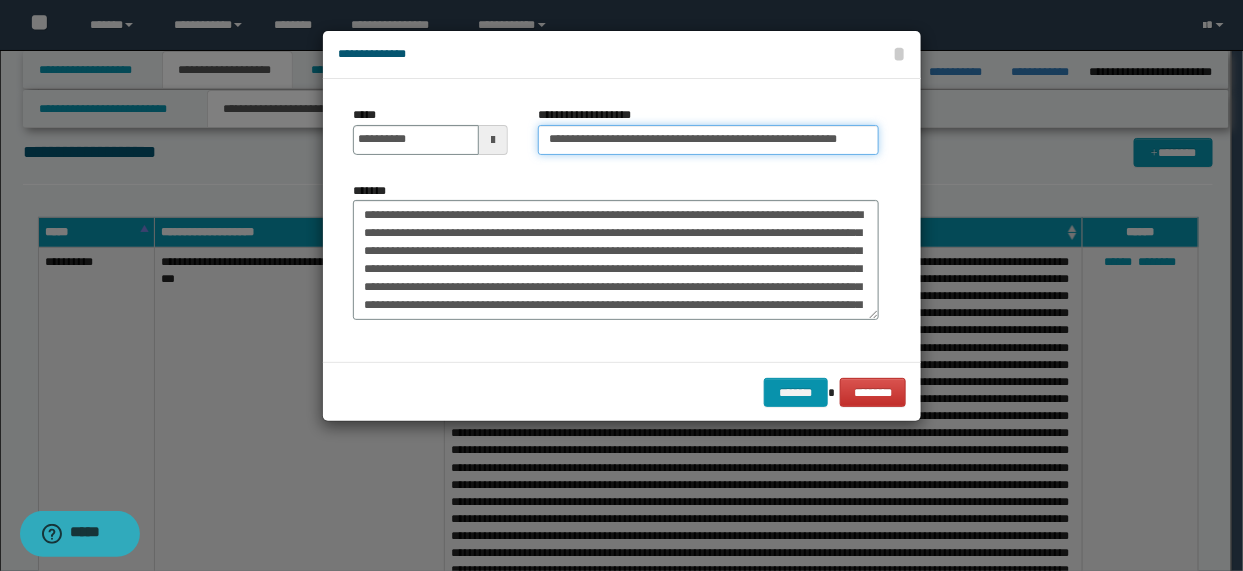 click on "**********" at bounding box center [708, 140] 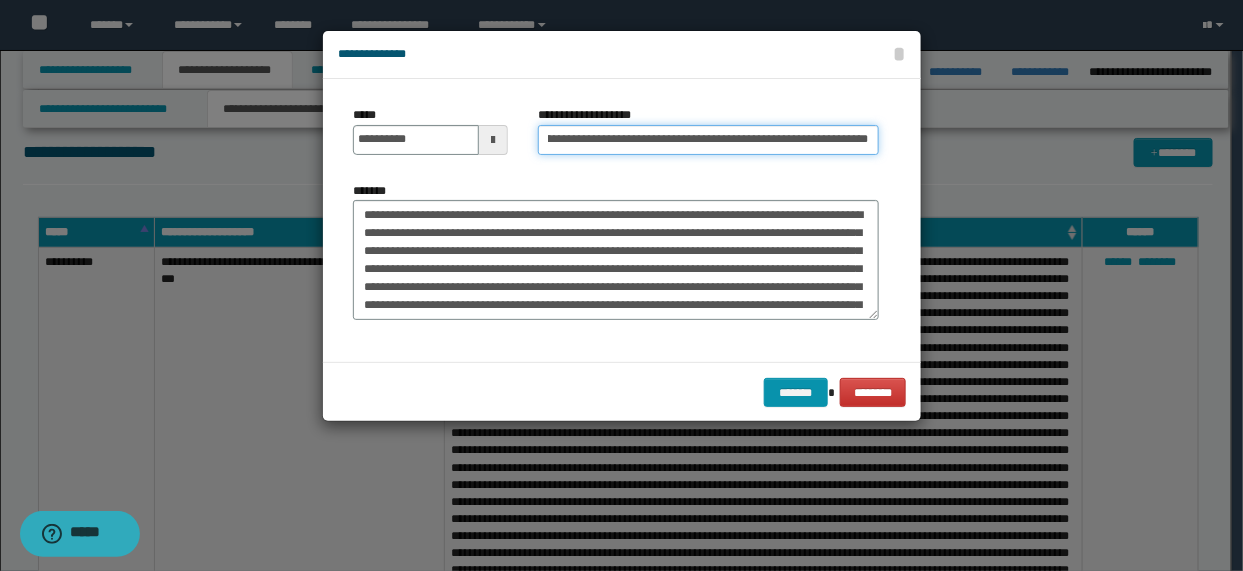 scroll, scrollTop: 0, scrollLeft: 47, axis: horizontal 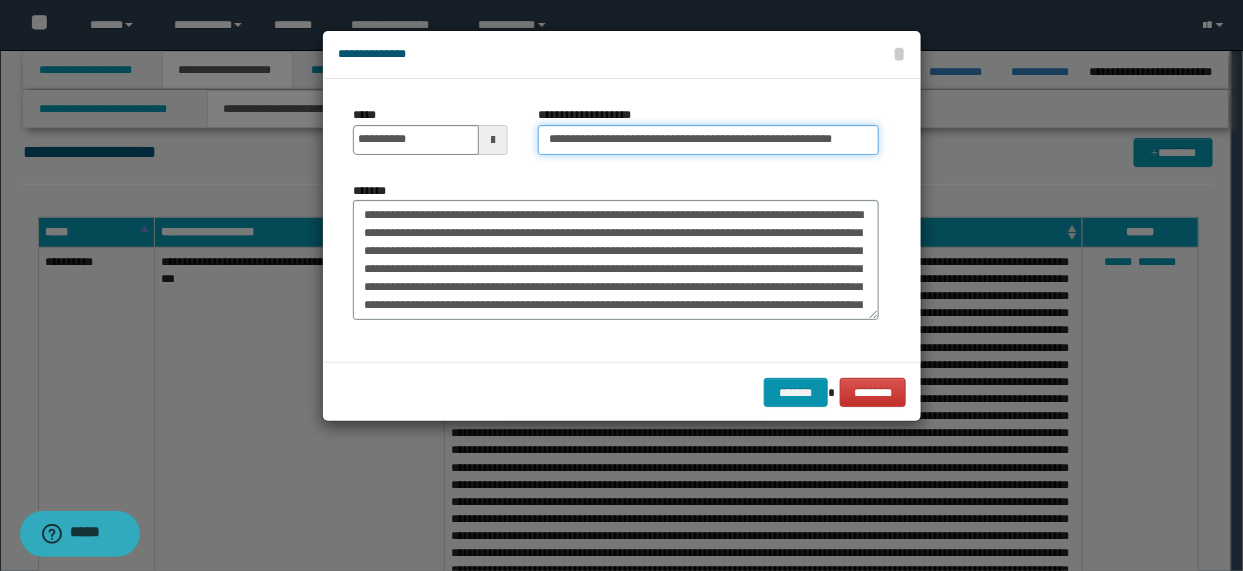 type on "**********" 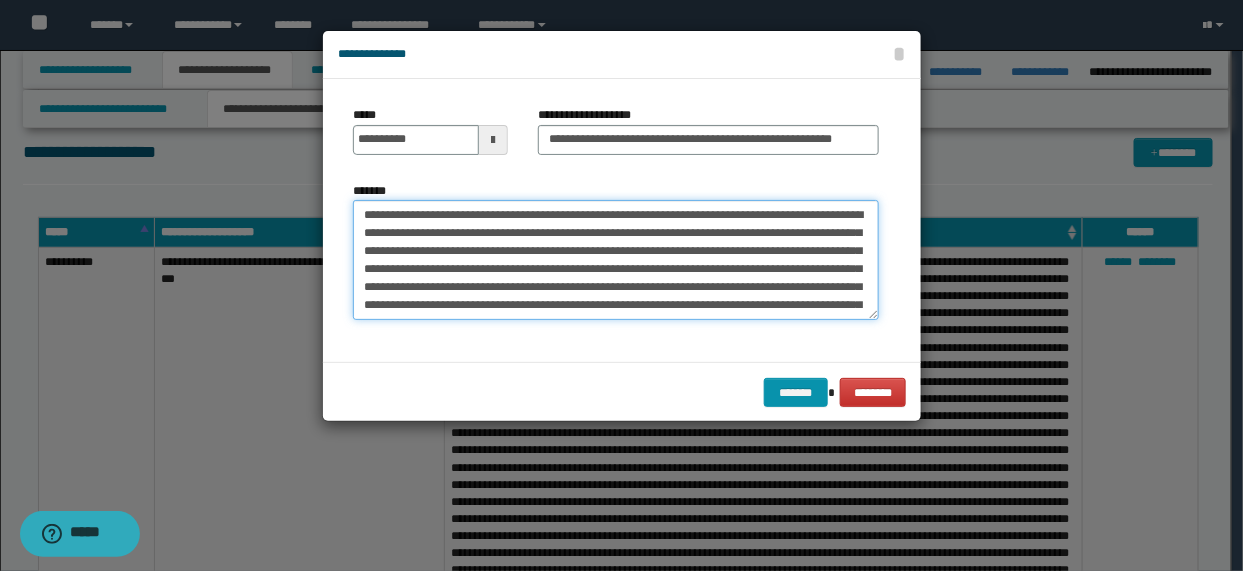 scroll, scrollTop: 0, scrollLeft: 0, axis: both 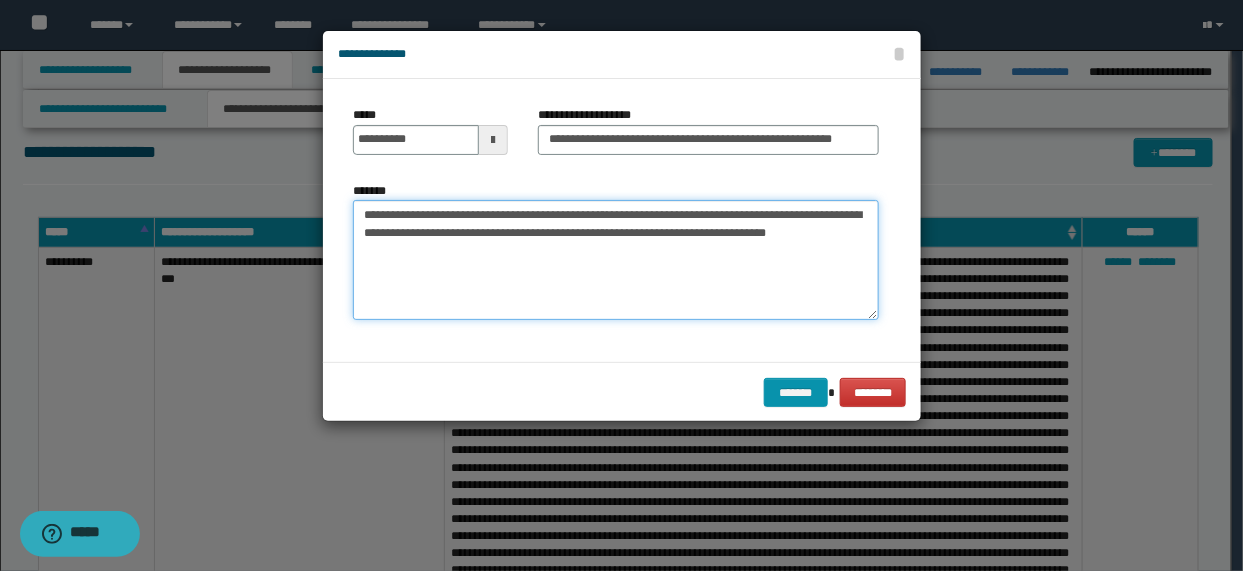 paste on "**********" 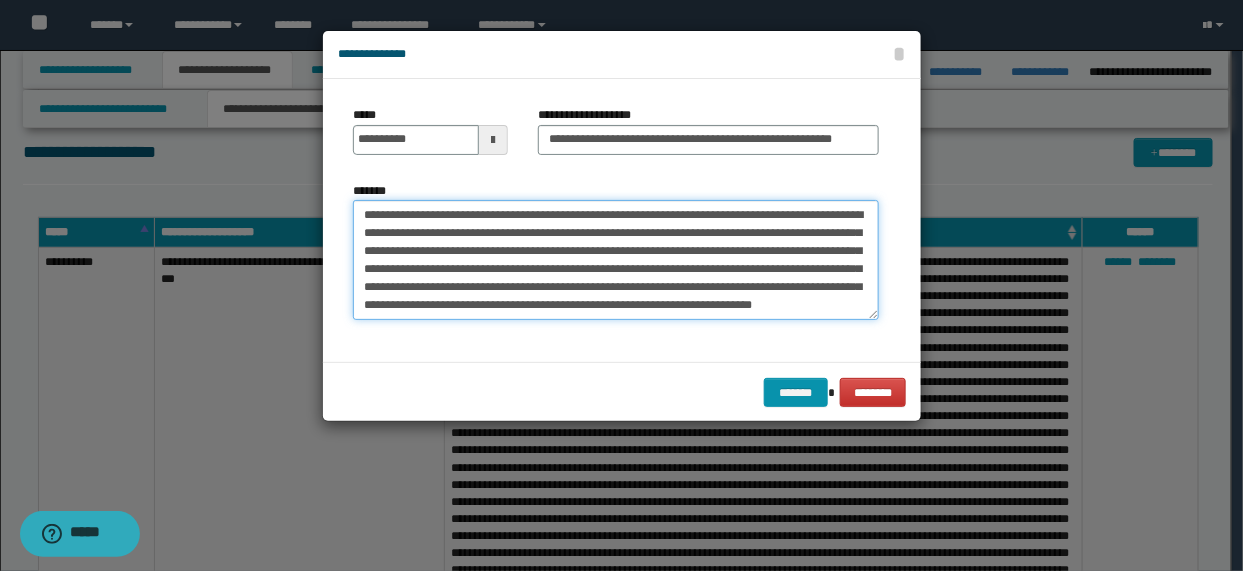 scroll, scrollTop: 12, scrollLeft: 0, axis: vertical 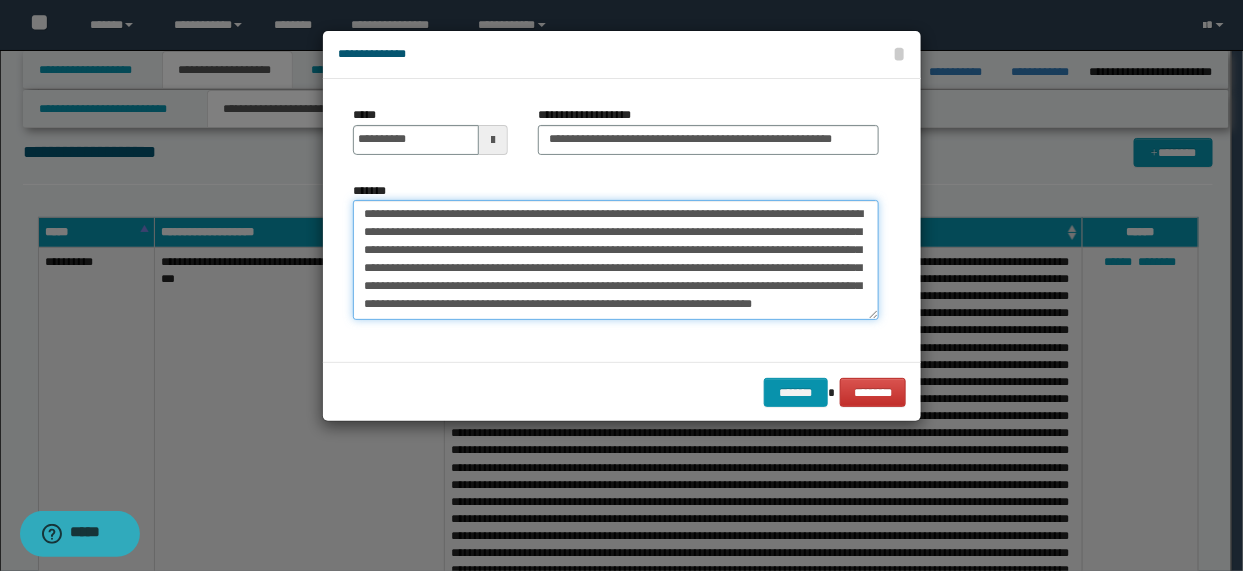 click on "**********" at bounding box center [616, 259] 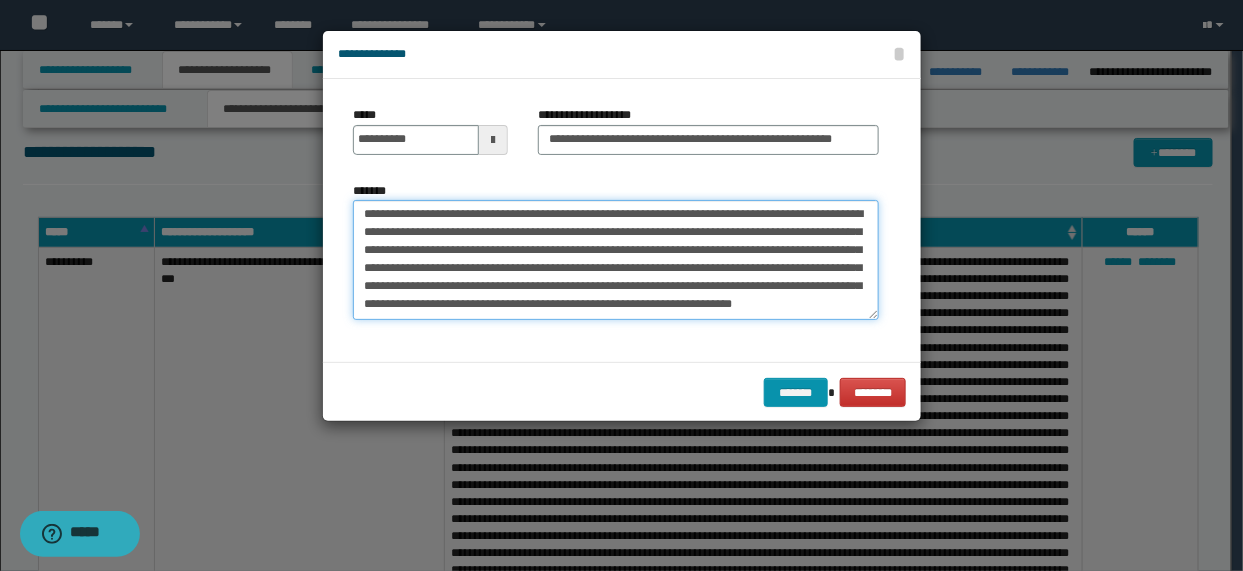 click on "**********" at bounding box center (616, 259) 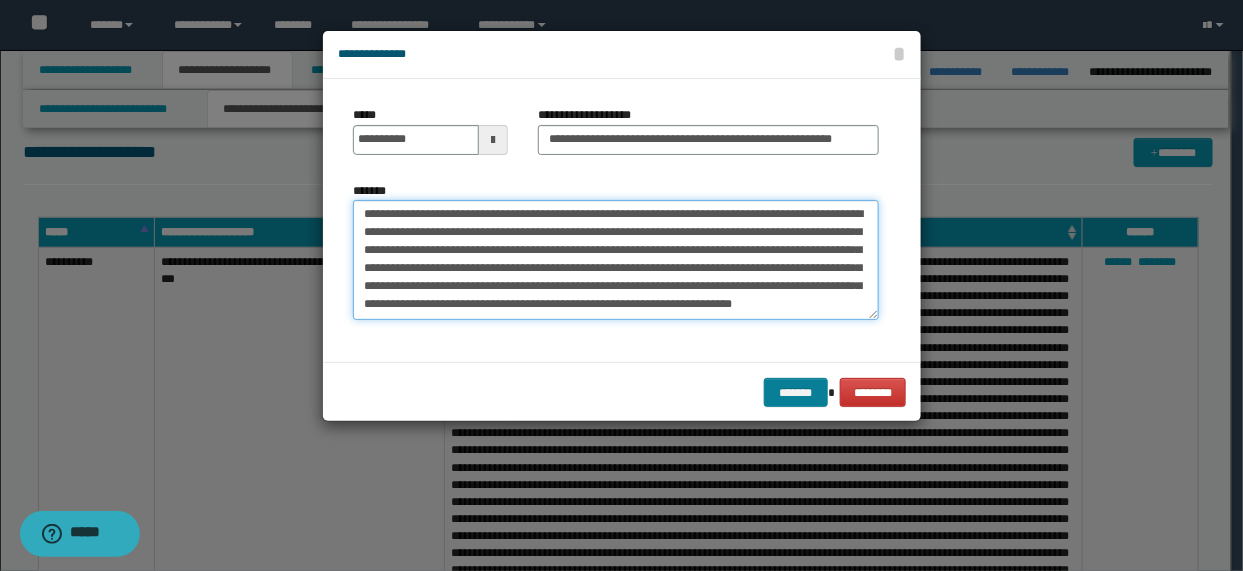 type on "**********" 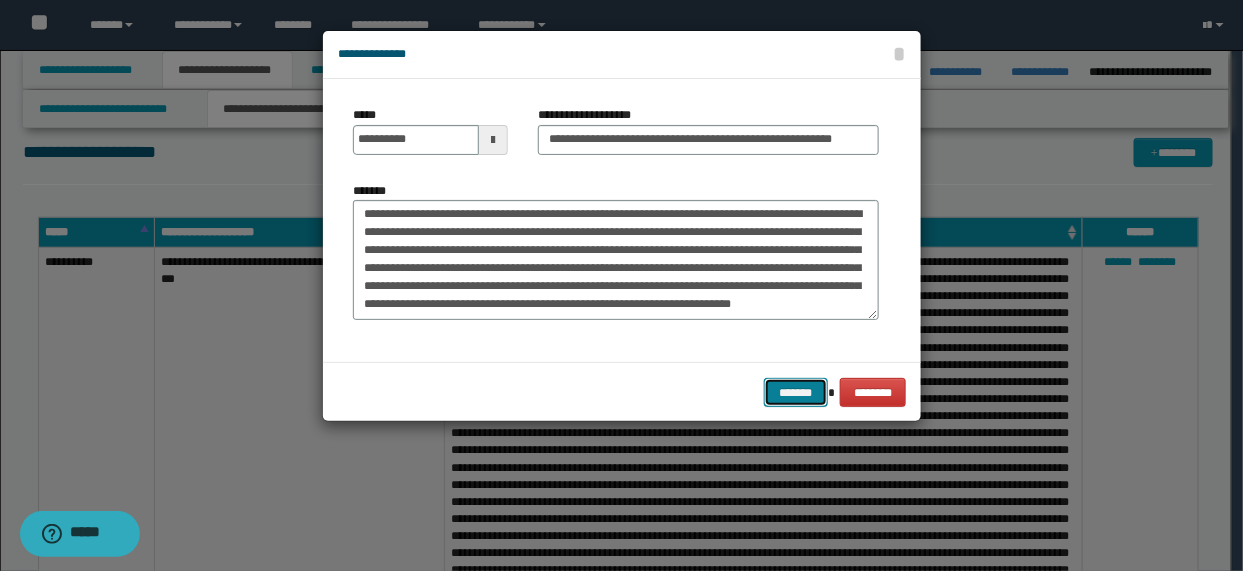 click on "*******" at bounding box center (796, 392) 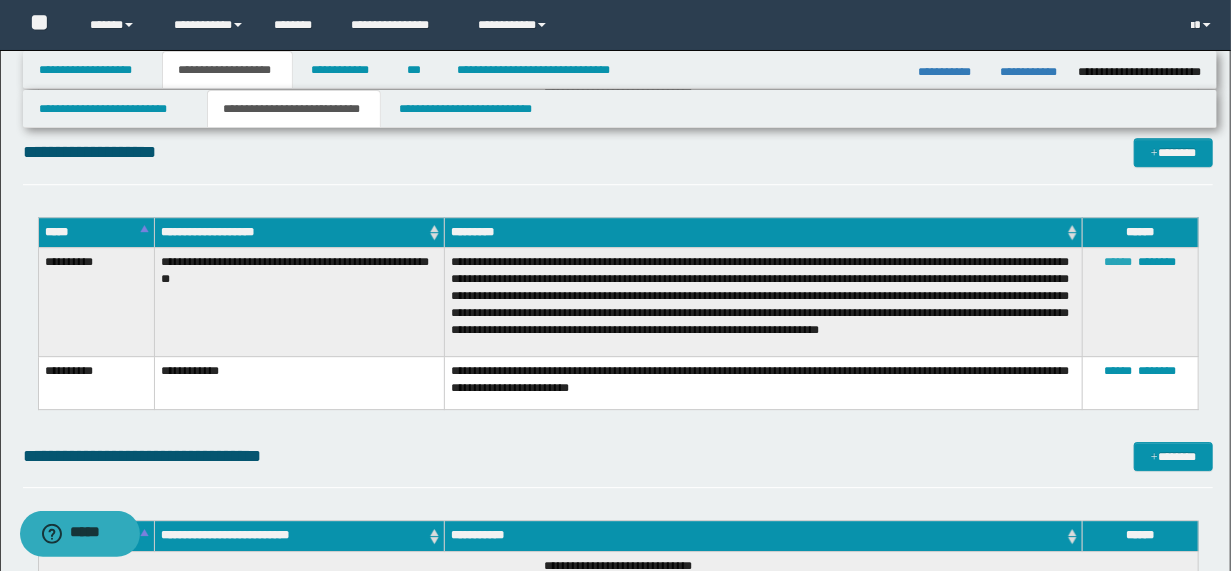 click on "******" at bounding box center [1118, 262] 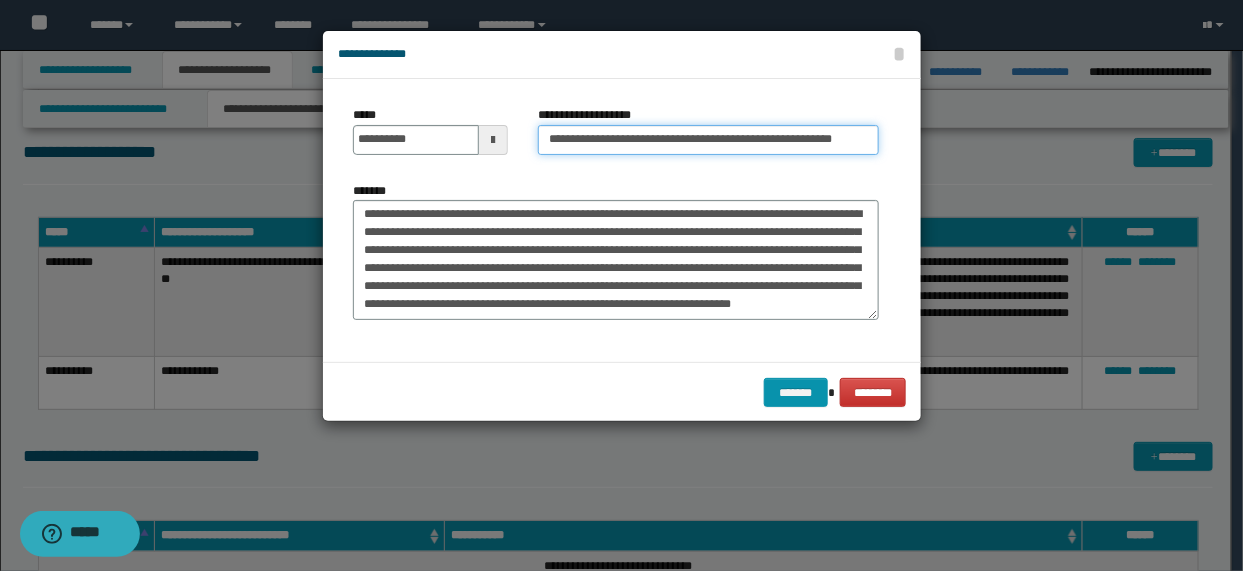 click on "**********" at bounding box center (708, 140) 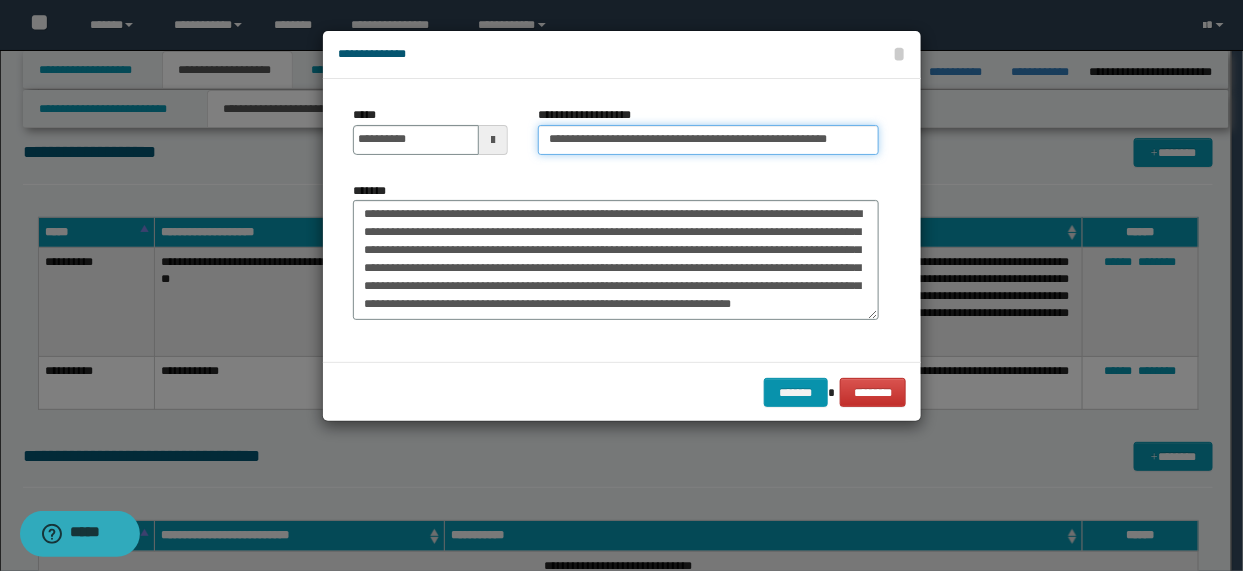 scroll, scrollTop: 0, scrollLeft: 46, axis: horizontal 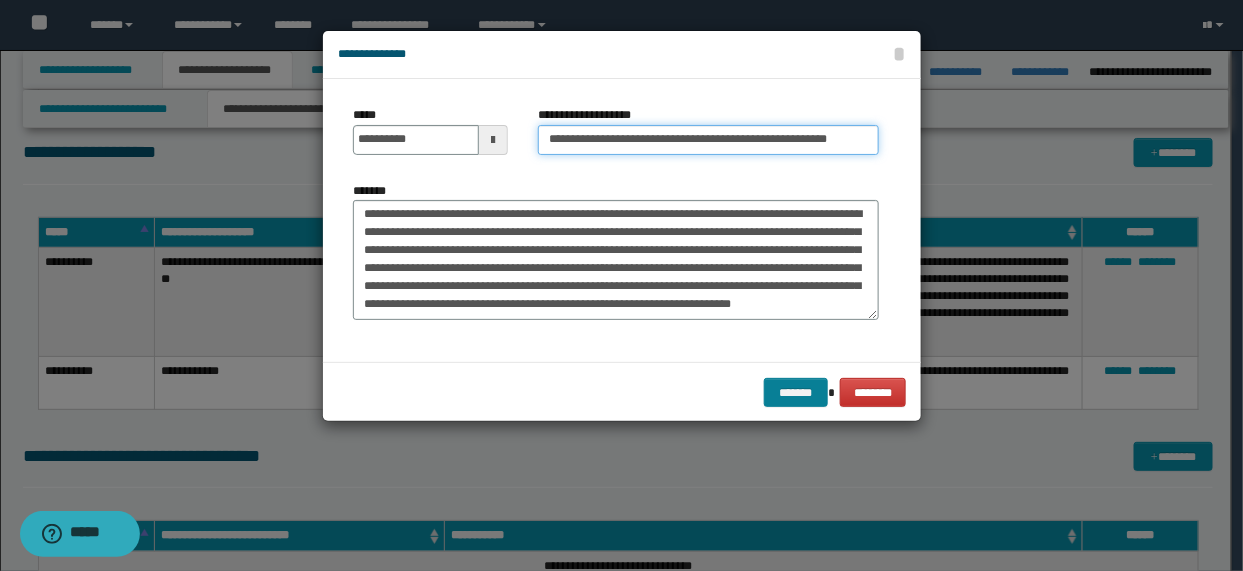 type on "**********" 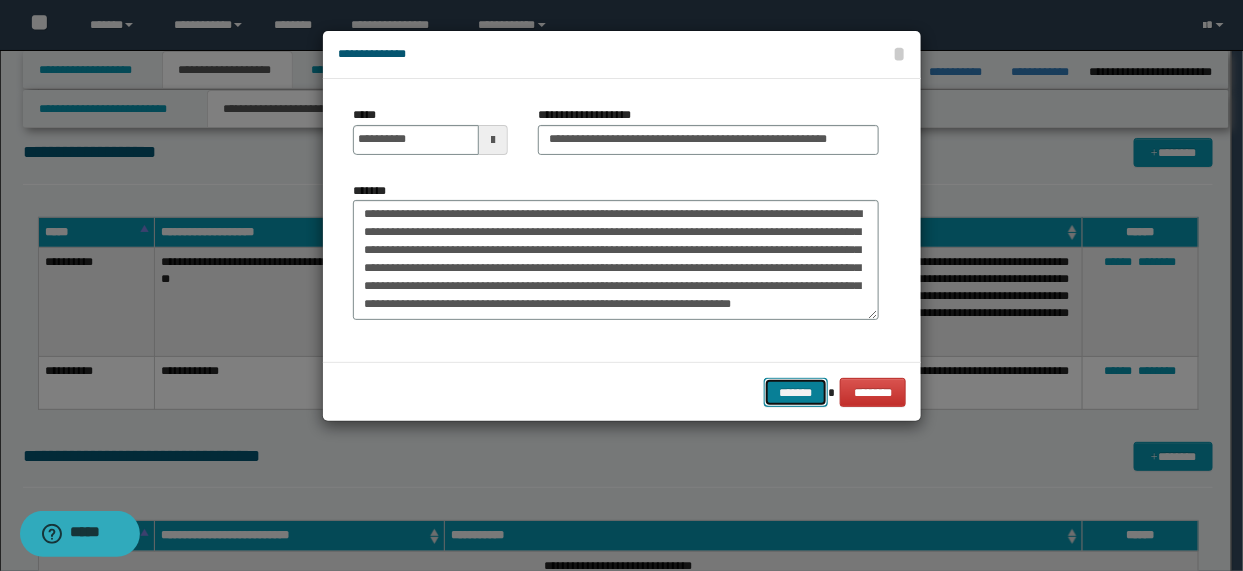 scroll, scrollTop: 0, scrollLeft: 0, axis: both 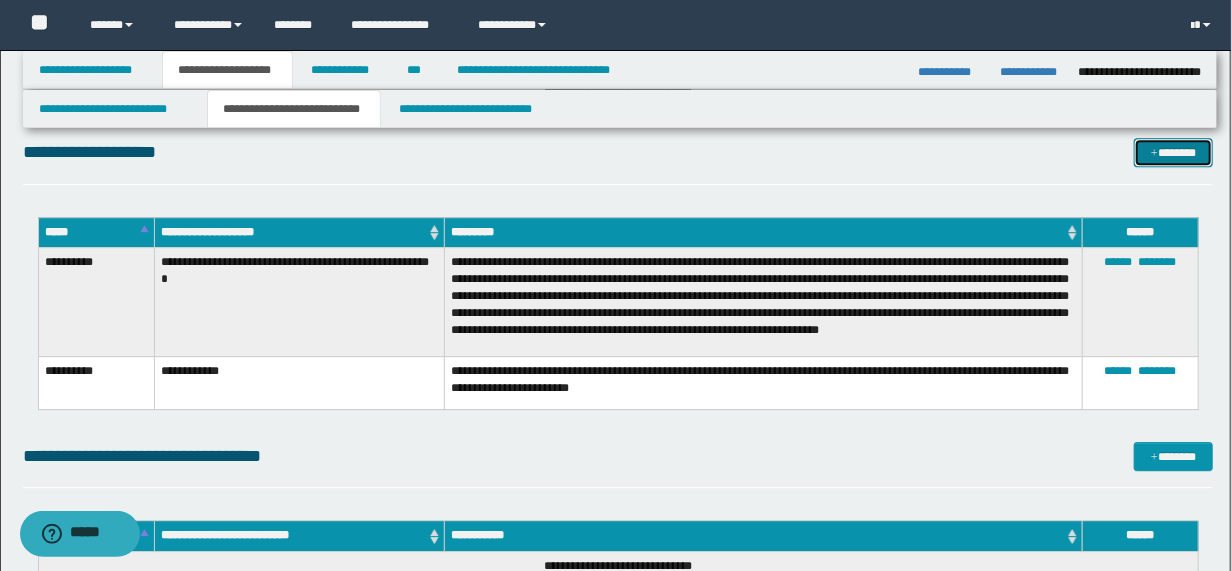 click on "*******" at bounding box center [1173, 152] 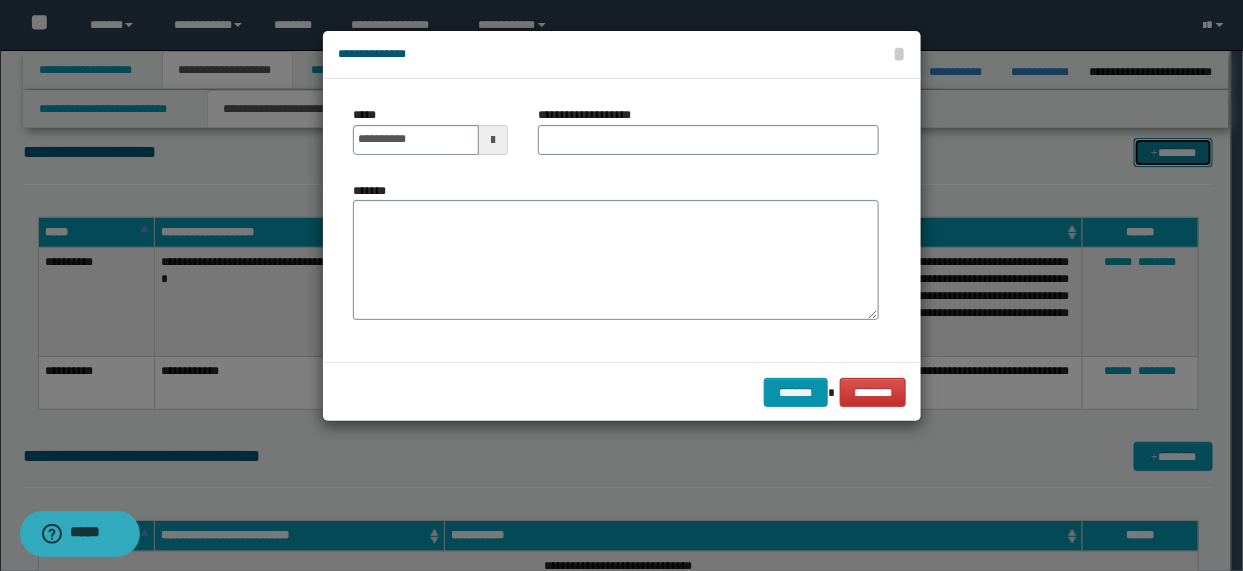 scroll, scrollTop: 0, scrollLeft: 0, axis: both 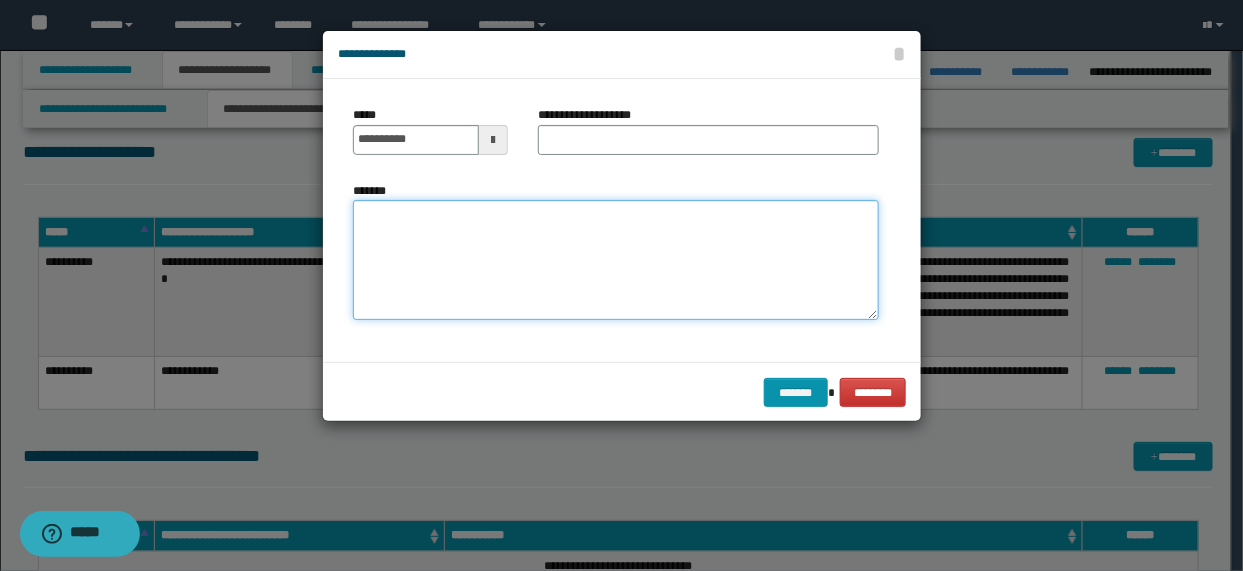 click on "*******" at bounding box center (616, 259) 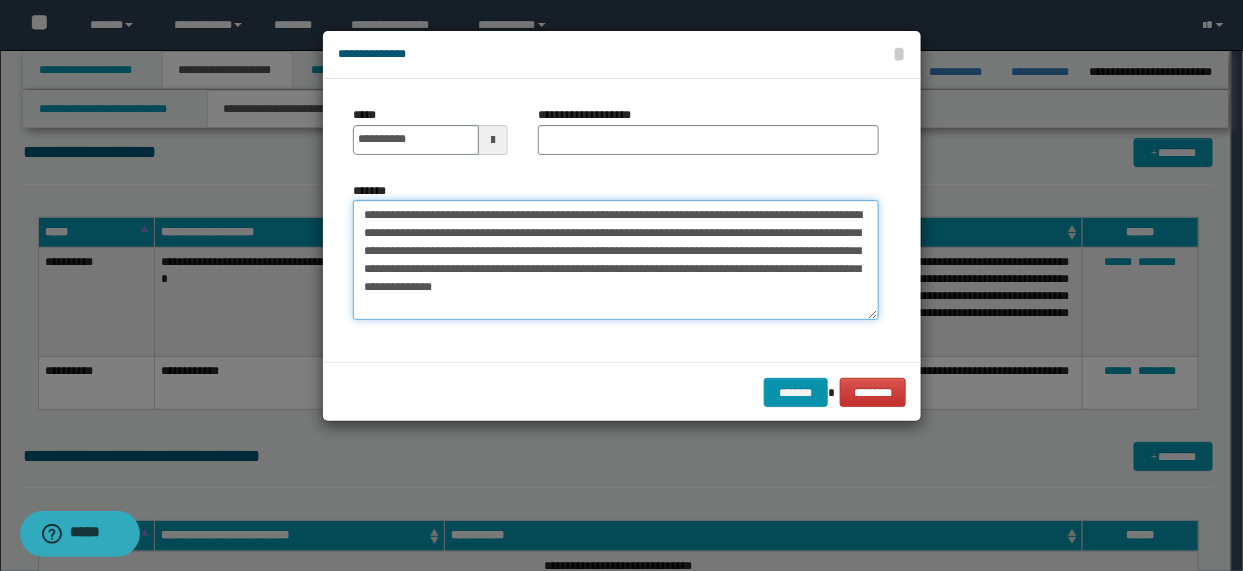 type on "**********" 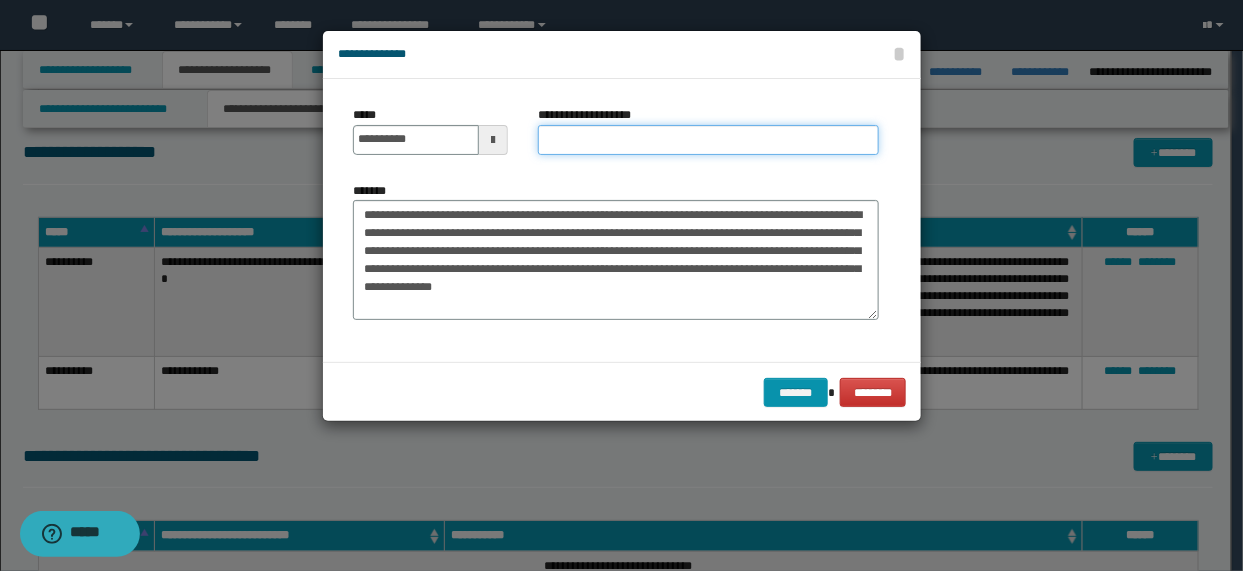 click on "**********" at bounding box center [708, 140] 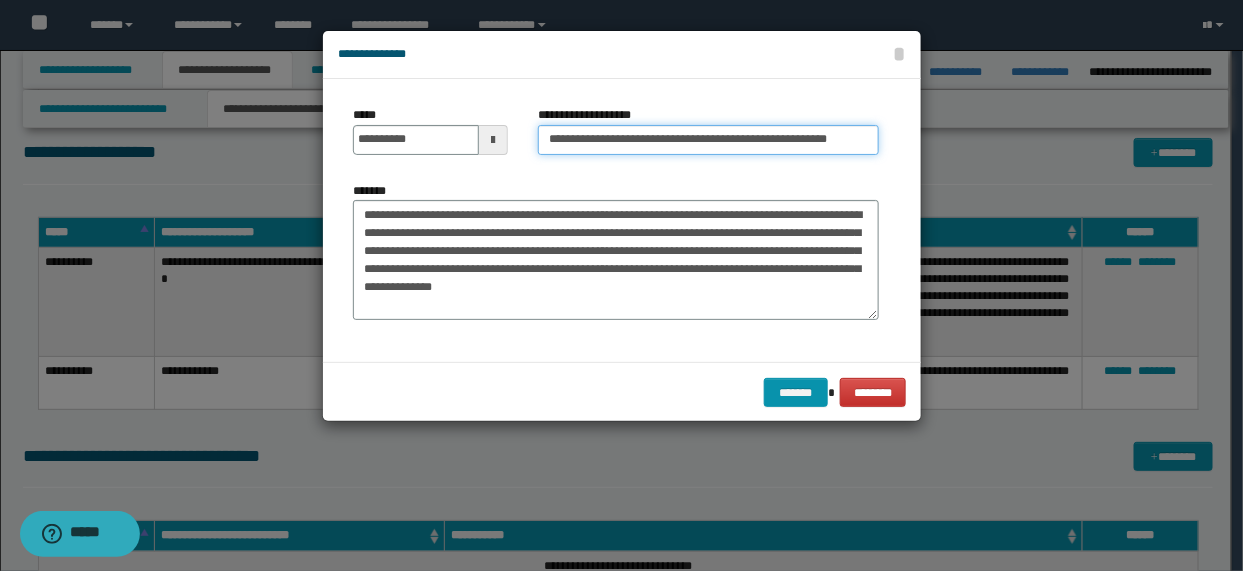 scroll, scrollTop: 0, scrollLeft: 46, axis: horizontal 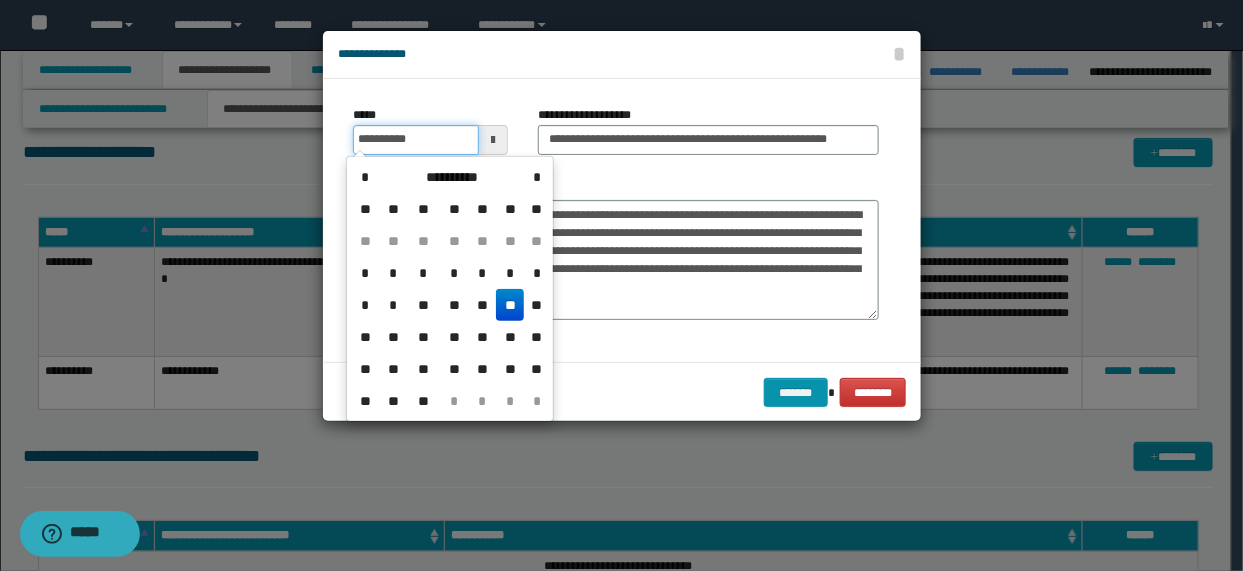 click on "**********" at bounding box center [416, 140] 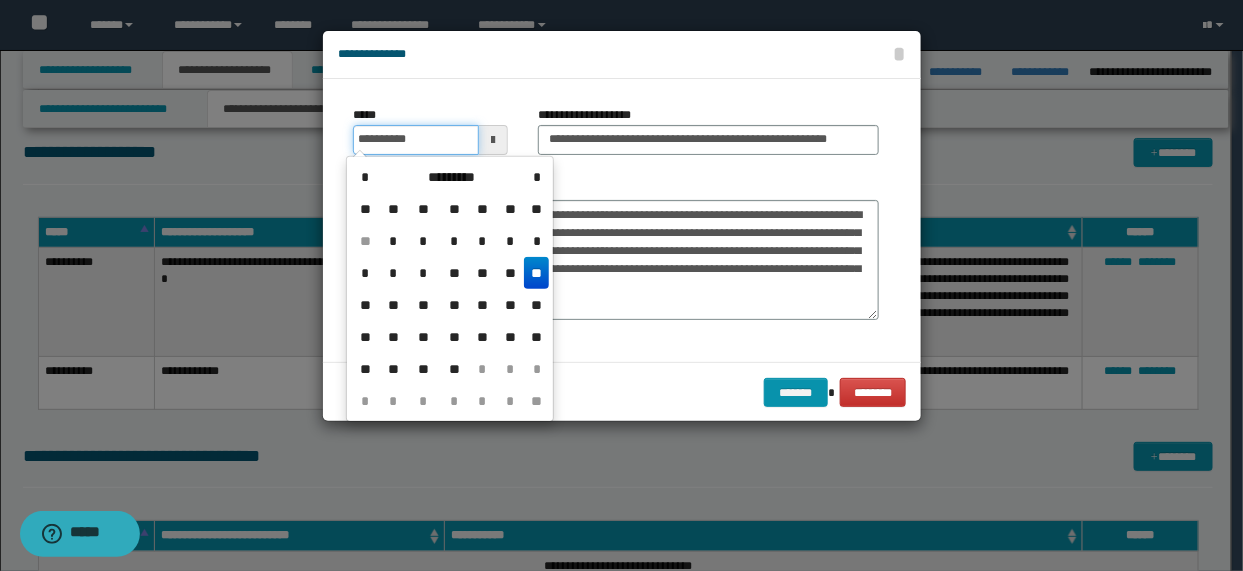 type on "**********" 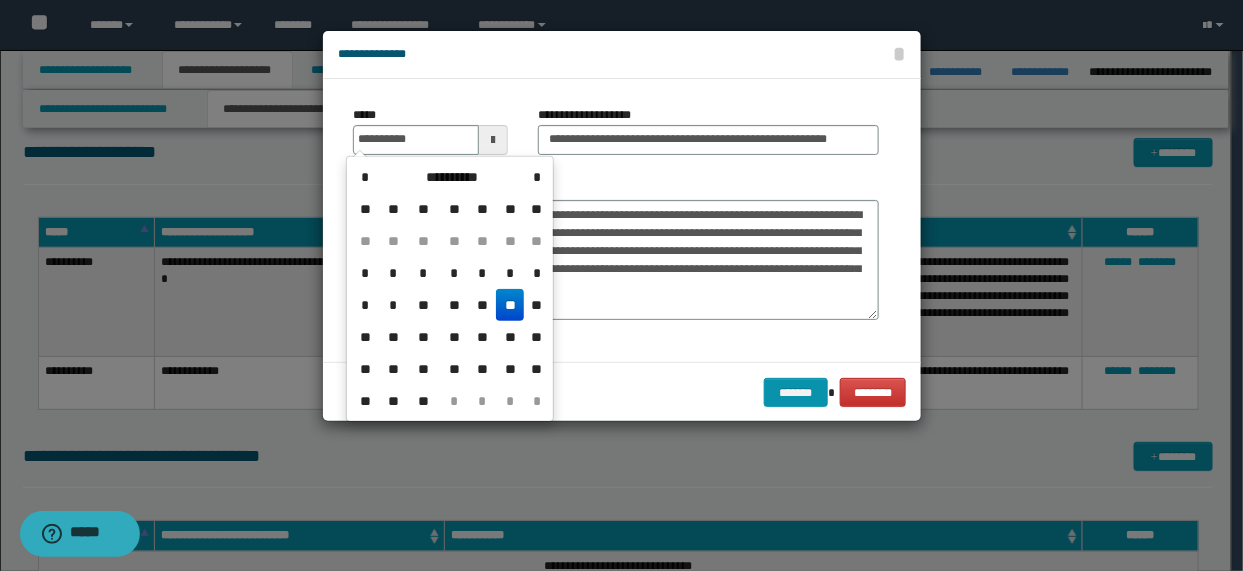 click on "**" at bounding box center [510, 305] 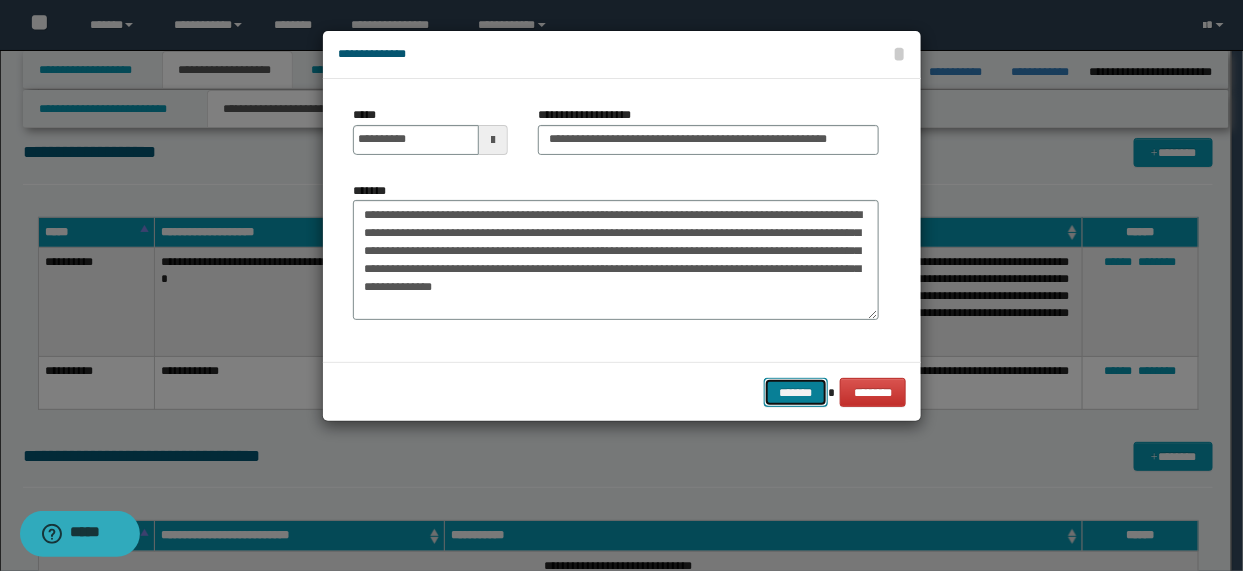 click on "*******" at bounding box center [796, 392] 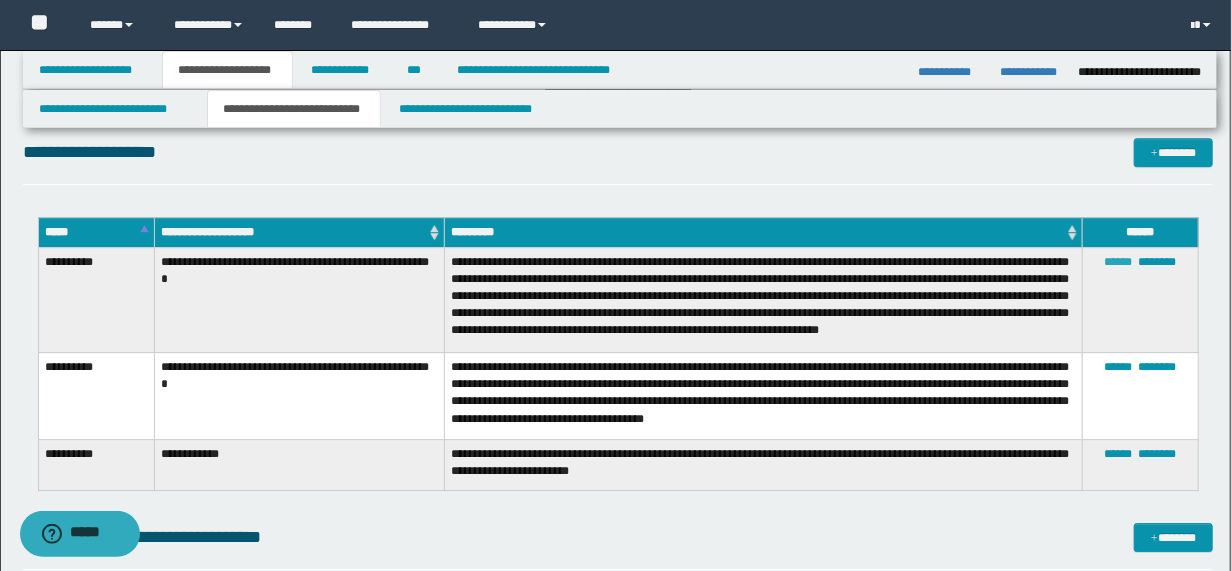 click on "******" at bounding box center [1118, 262] 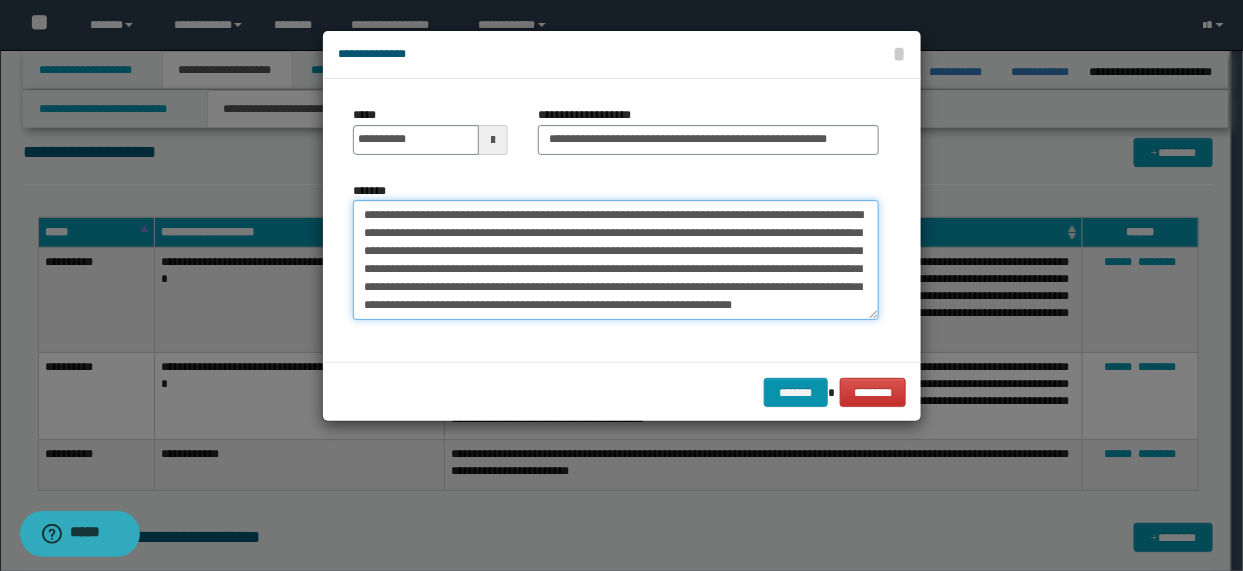 click on "**********" at bounding box center [616, 259] 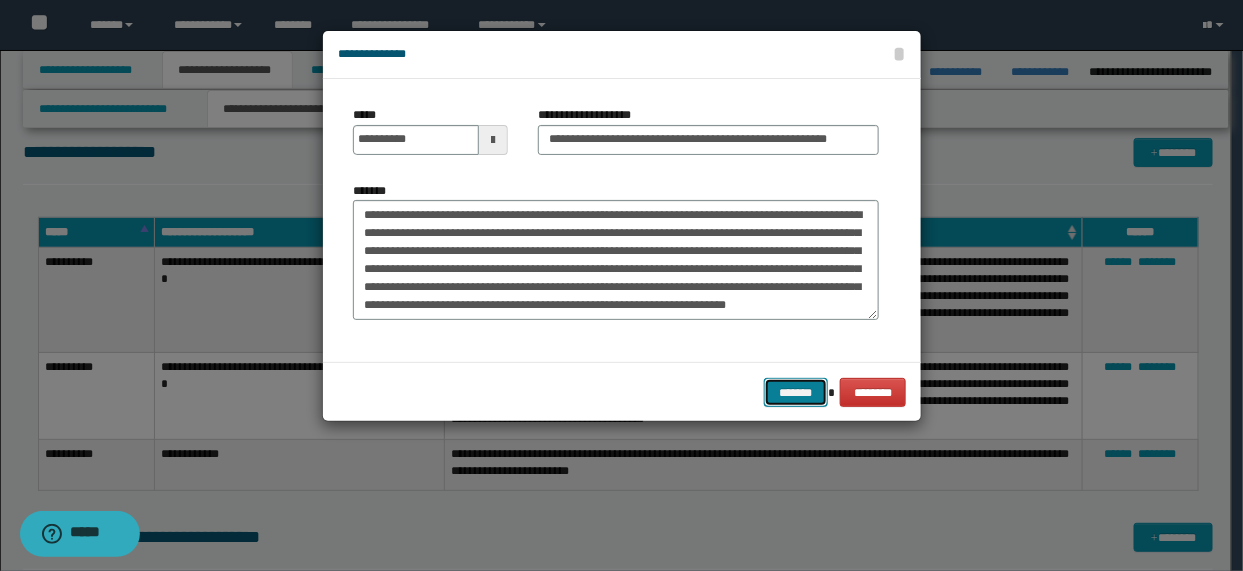 click on "*******" at bounding box center (796, 392) 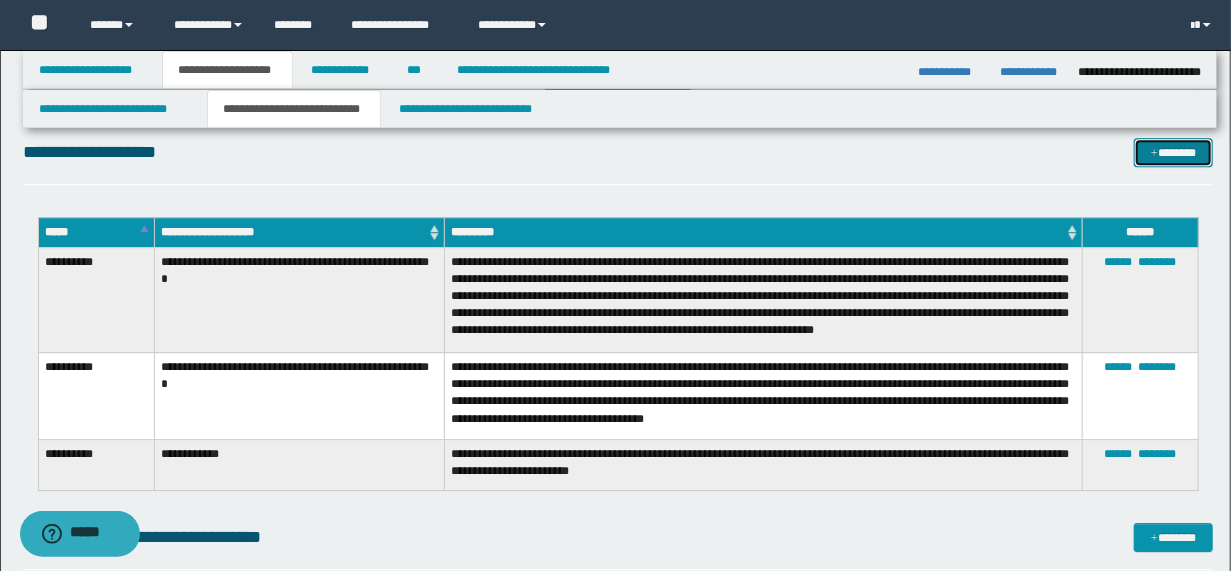 click on "*******" at bounding box center (1173, 152) 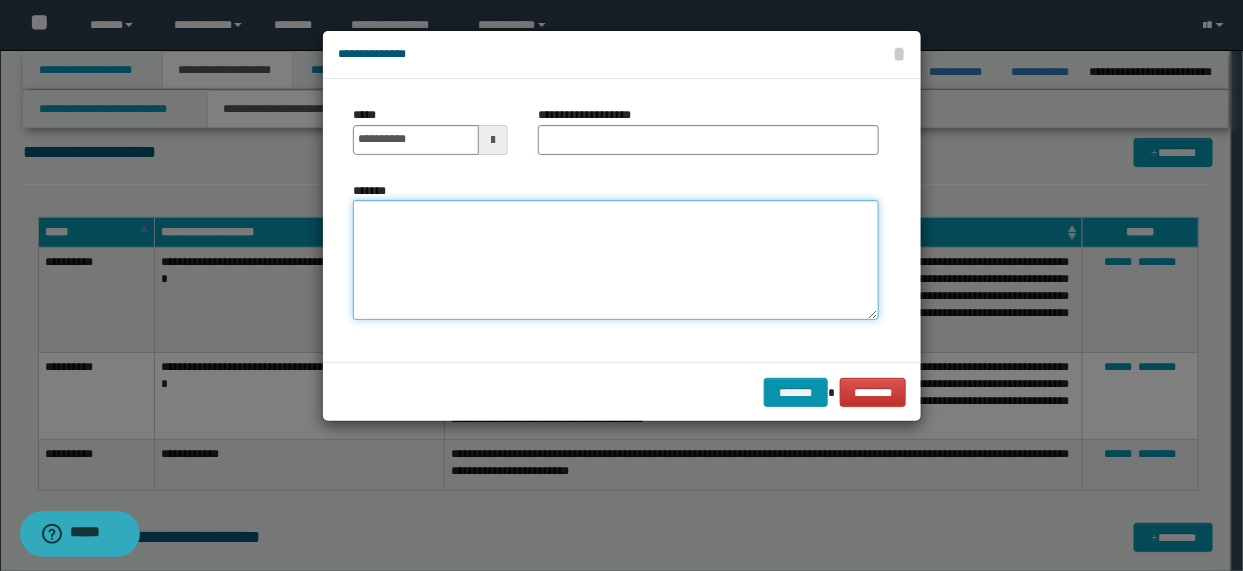 drag, startPoint x: 429, startPoint y: 263, endPoint x: 439, endPoint y: 254, distance: 13.453624 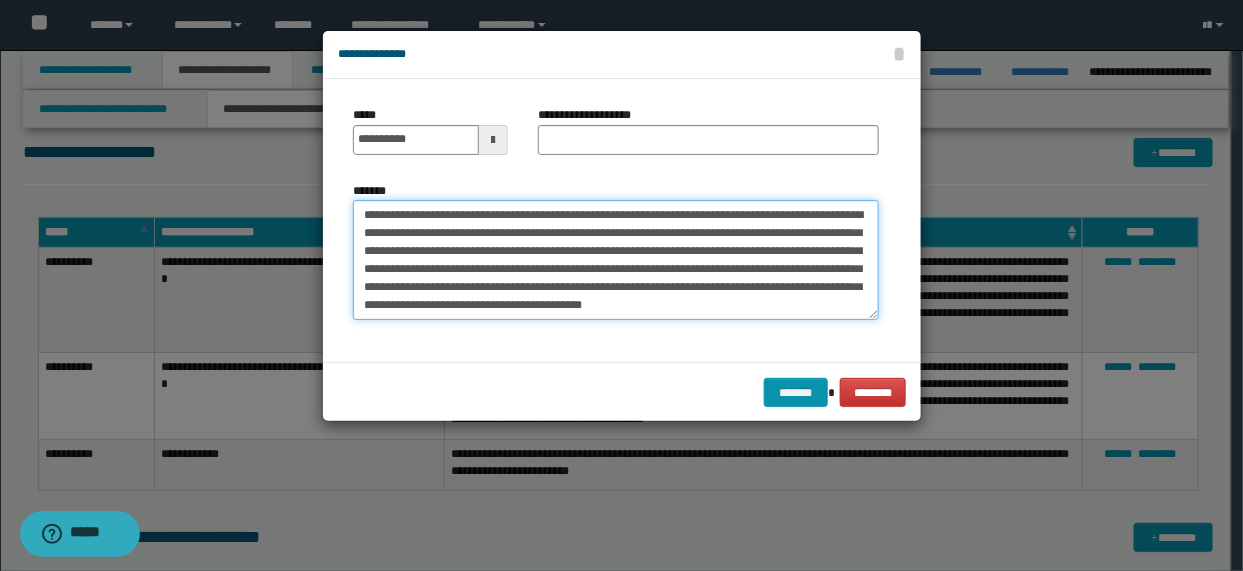 scroll, scrollTop: 12, scrollLeft: 0, axis: vertical 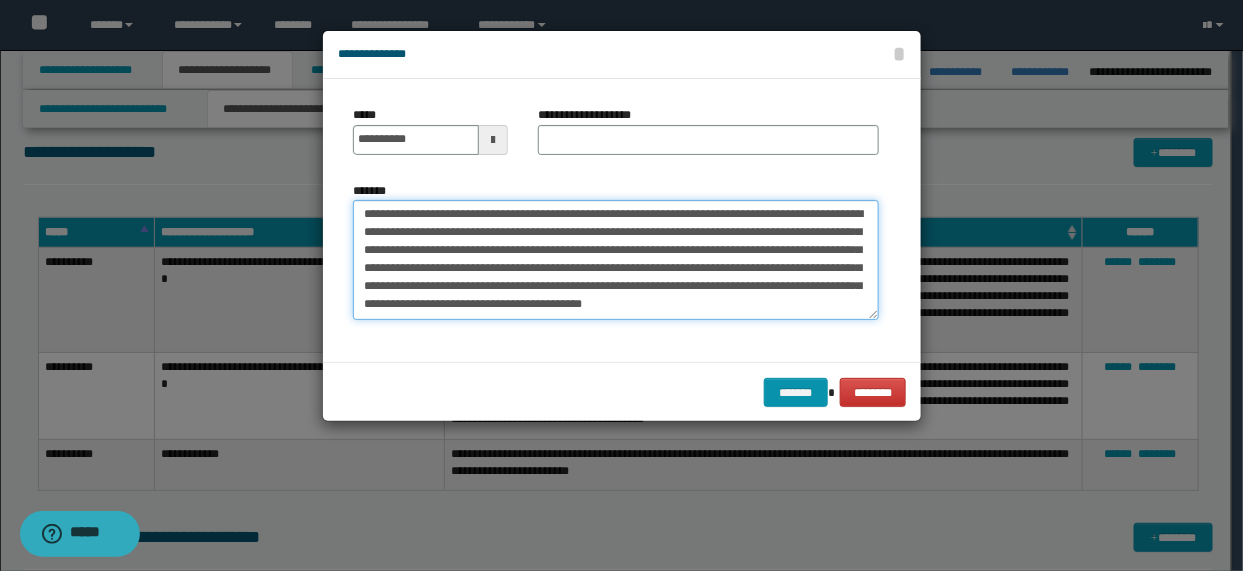 type on "**********" 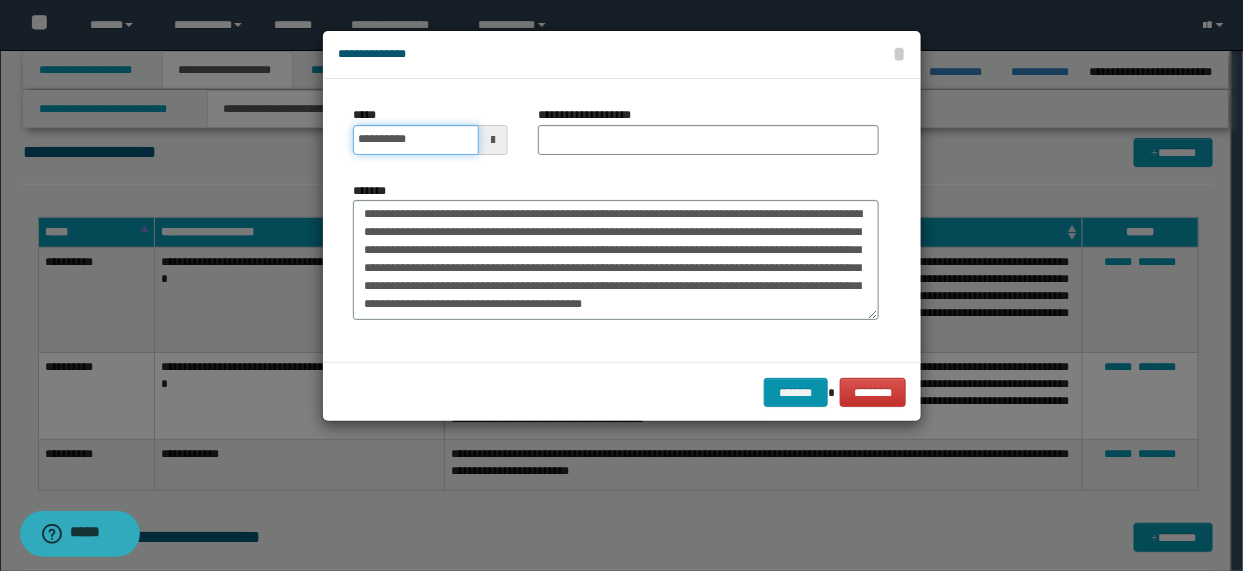 click on "**********" at bounding box center (416, 140) 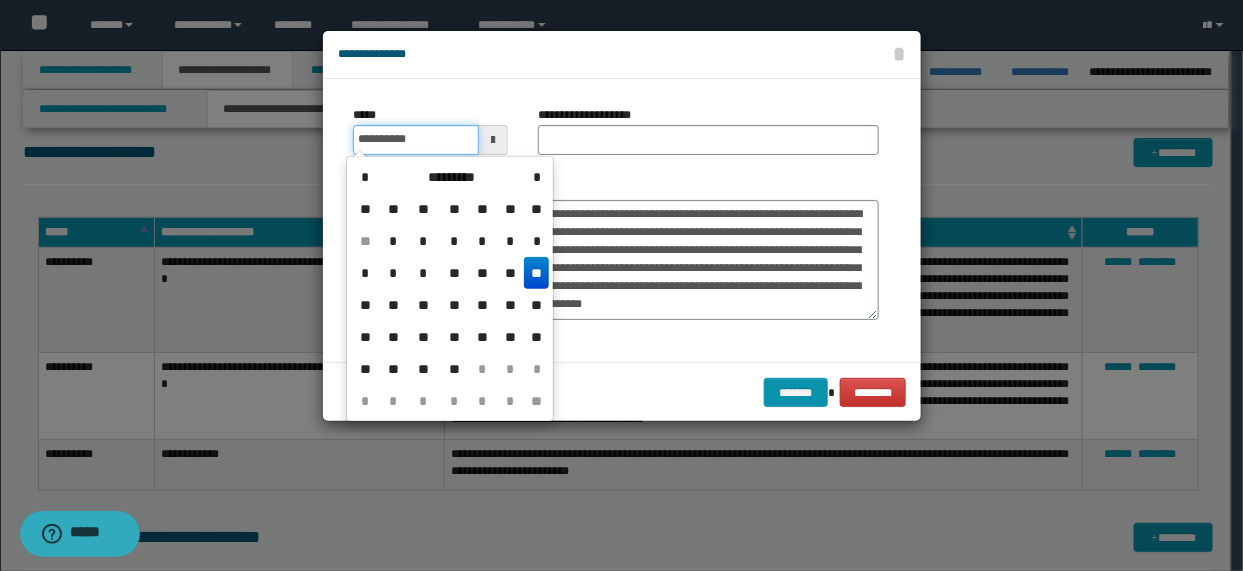type on "**********" 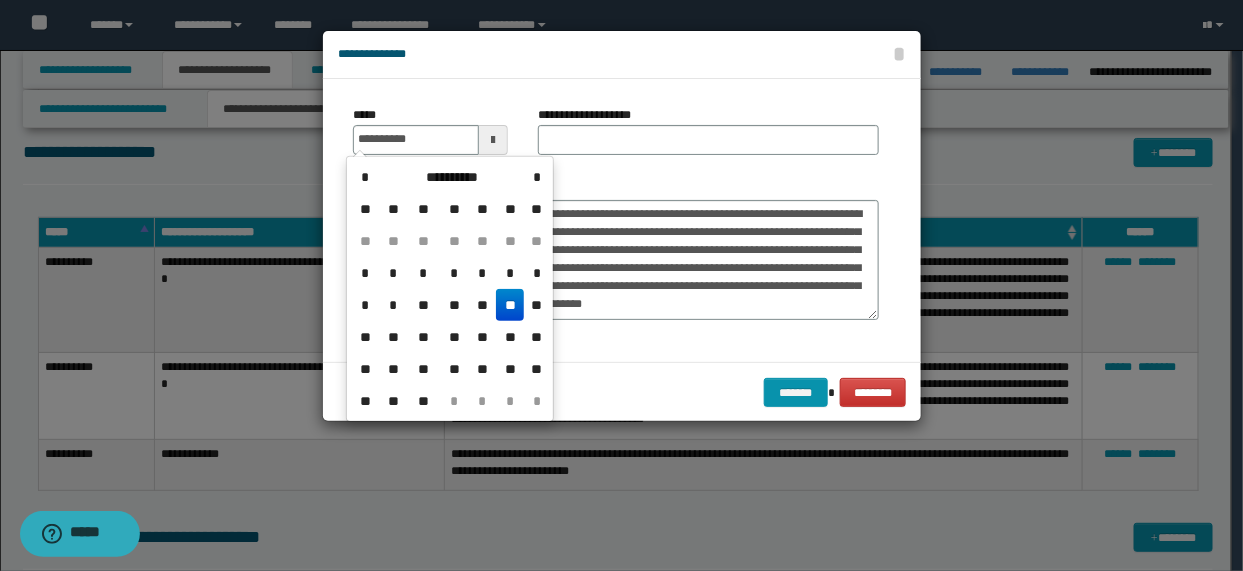 drag, startPoint x: 518, startPoint y: 303, endPoint x: 517, endPoint y: 292, distance: 11.045361 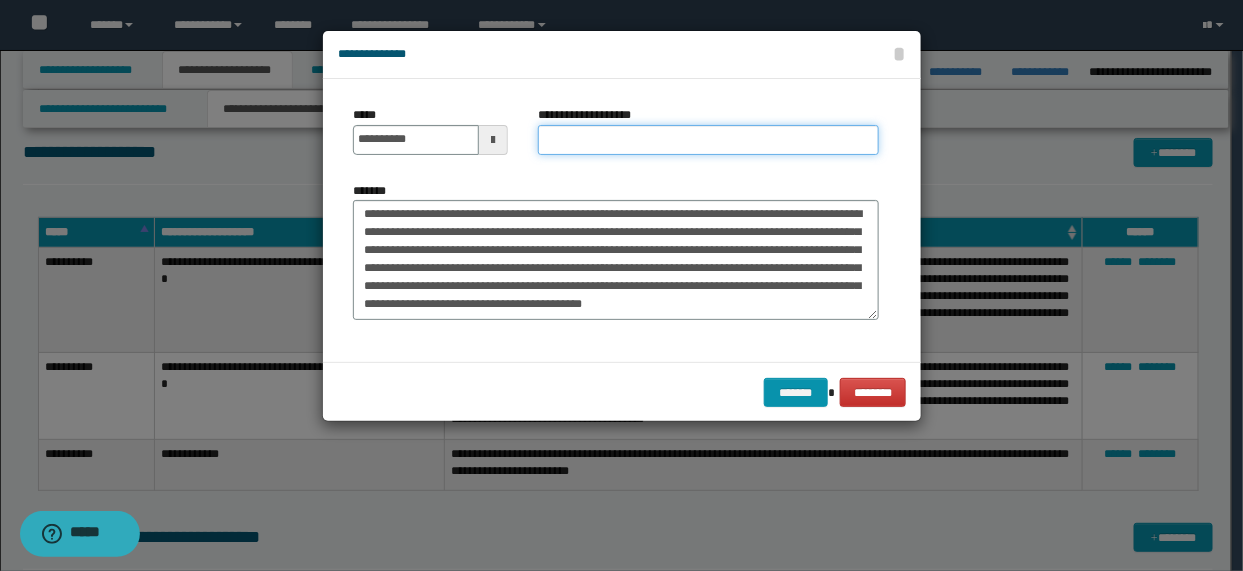 click on "**********" at bounding box center [708, 140] 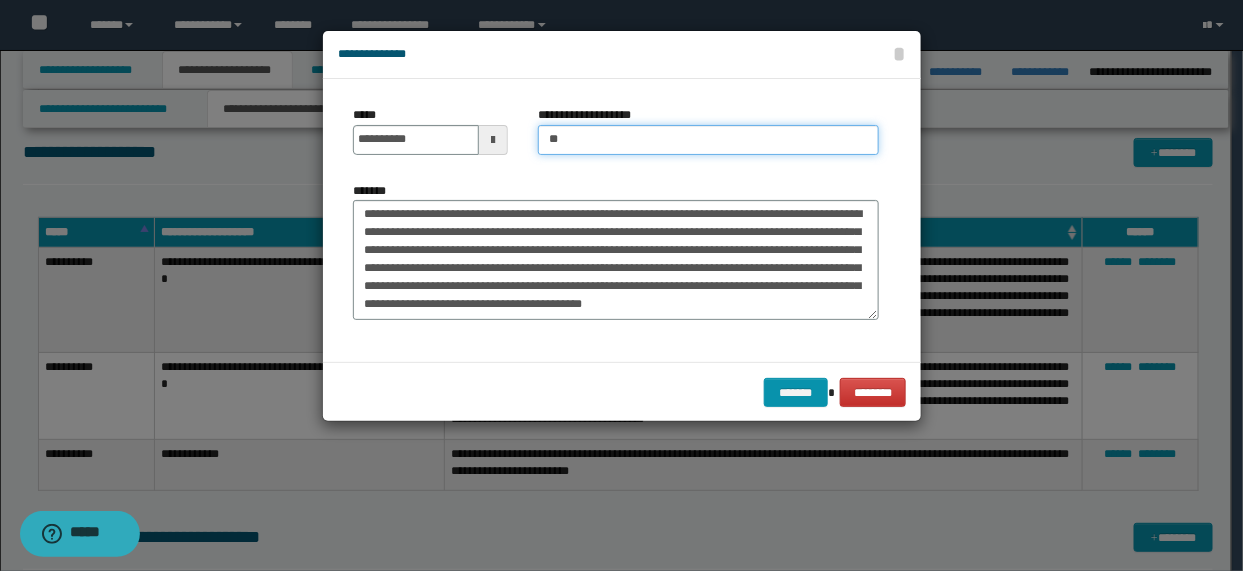 type on "*" 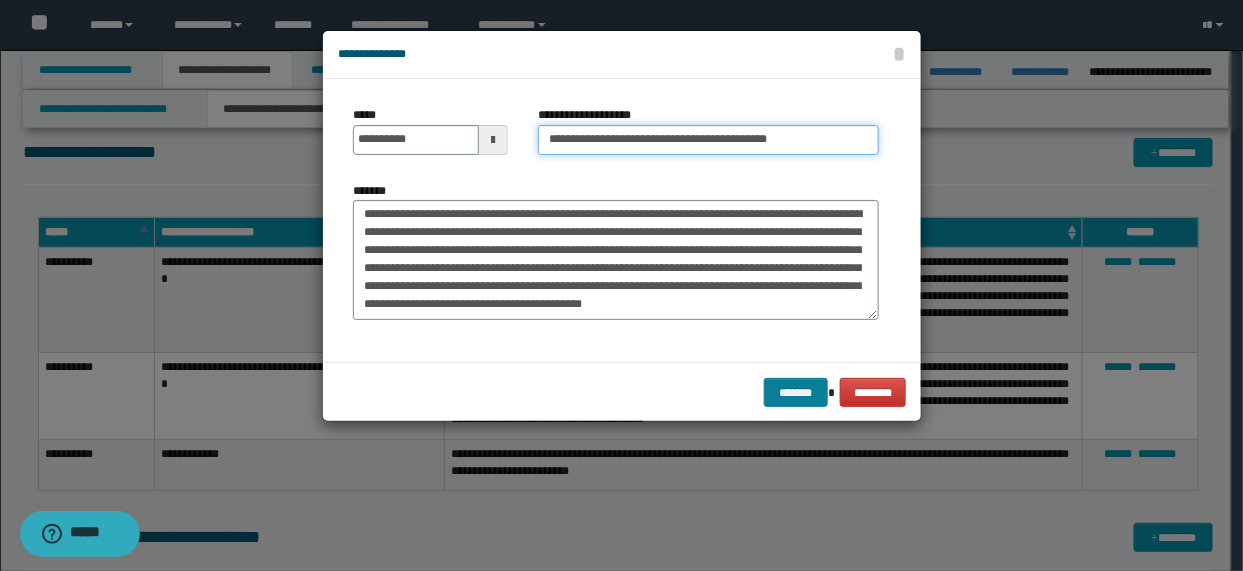 type on "**********" 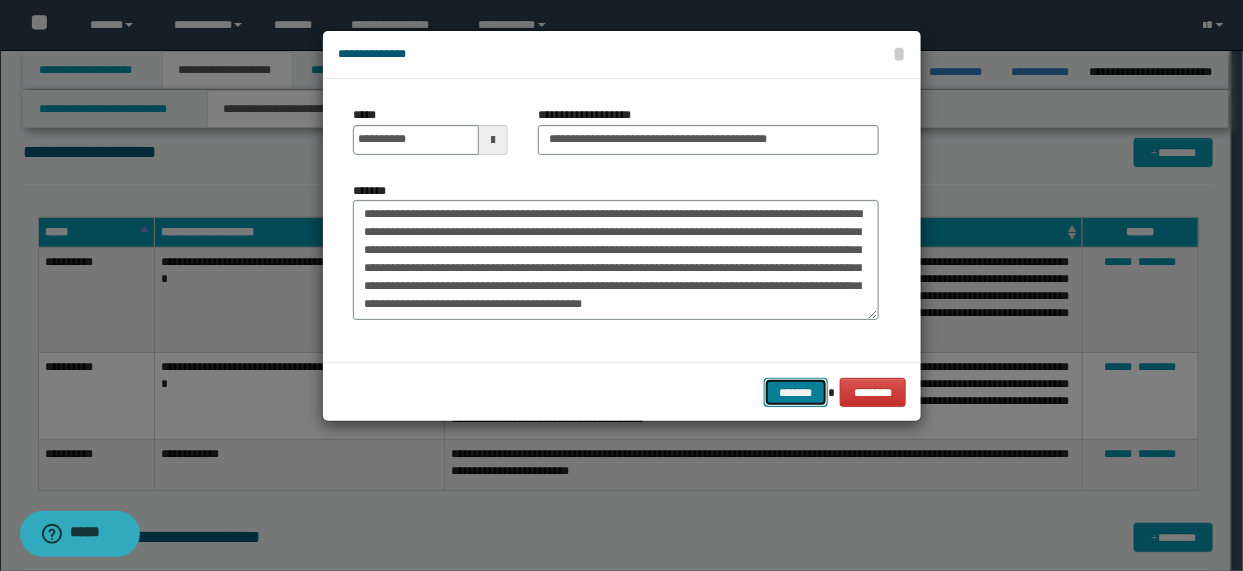 click on "*******" at bounding box center [796, 392] 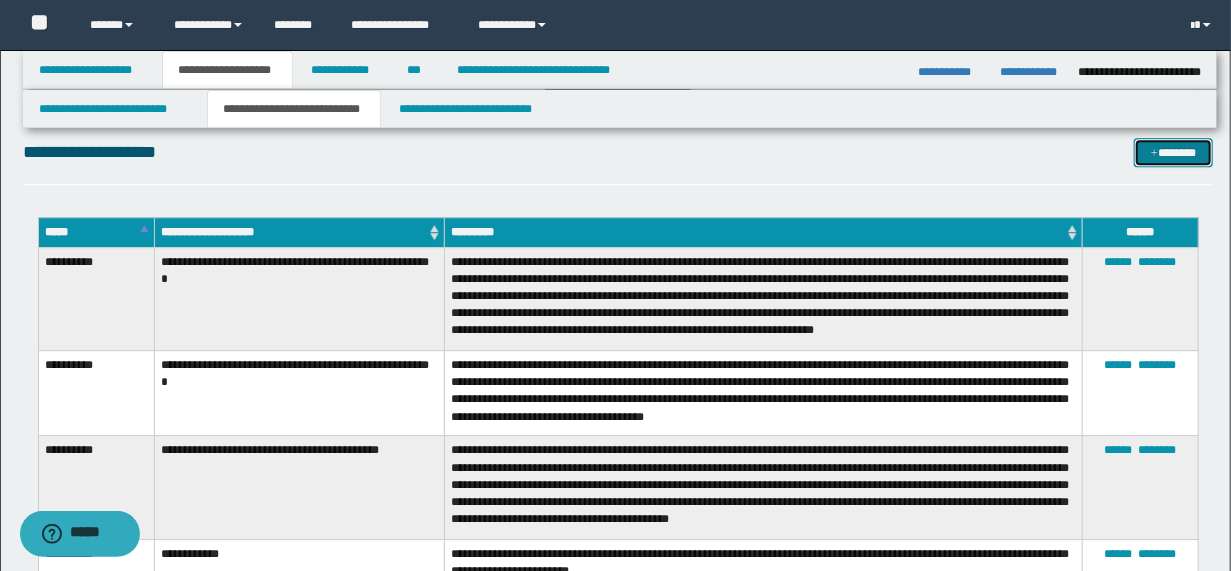 click on "*******" at bounding box center (1173, 152) 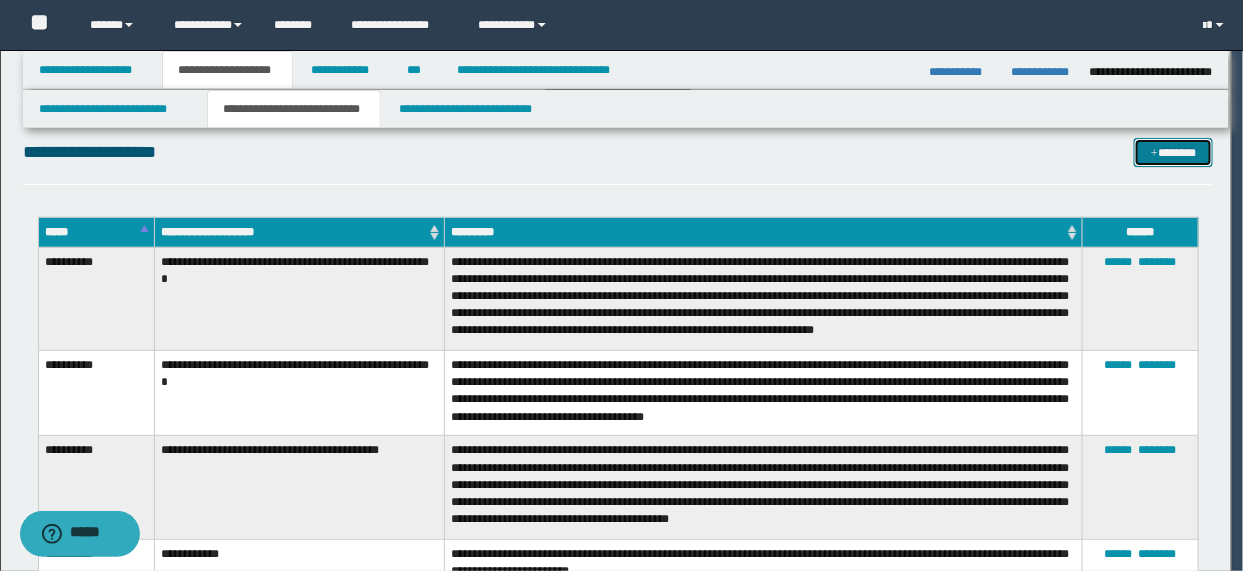 scroll, scrollTop: 0, scrollLeft: 0, axis: both 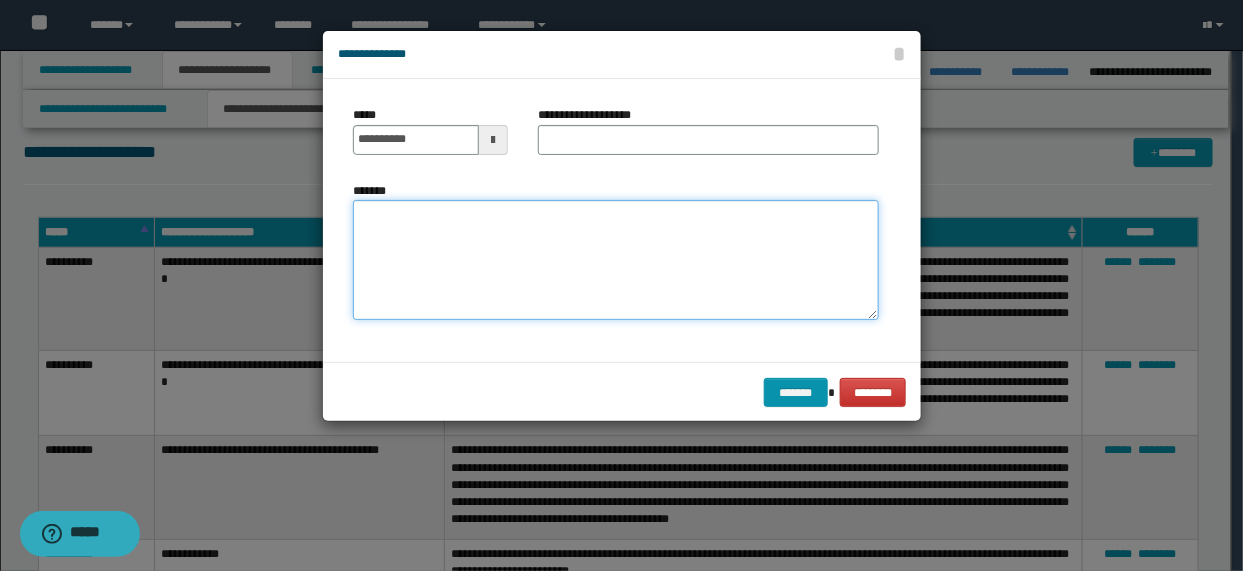 click on "*******" at bounding box center (616, 259) 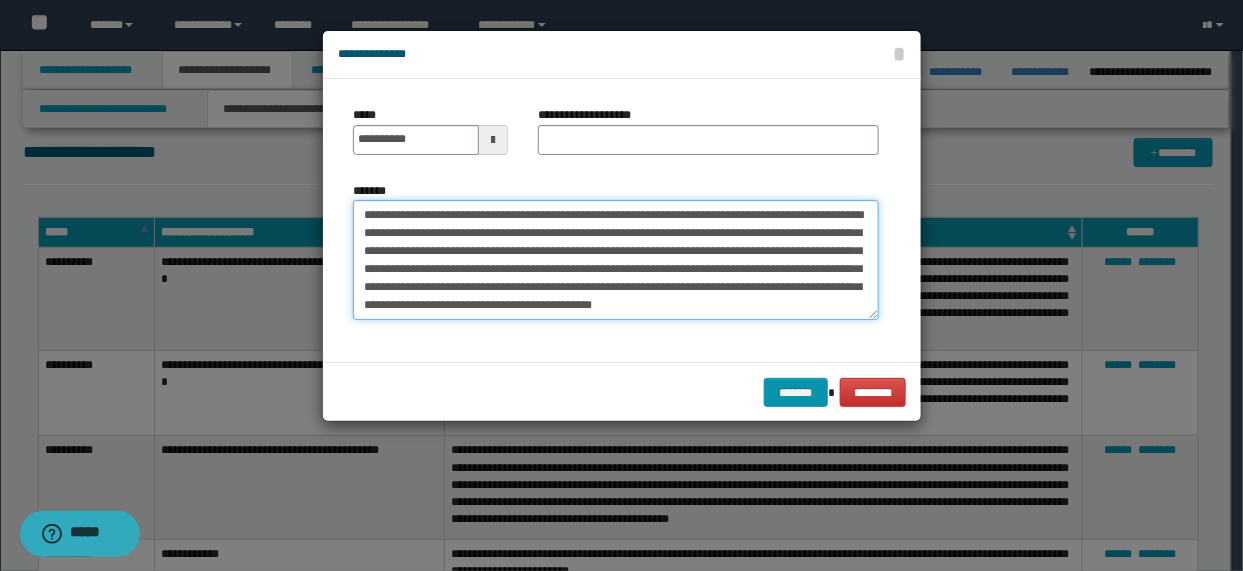 scroll, scrollTop: 12, scrollLeft: 0, axis: vertical 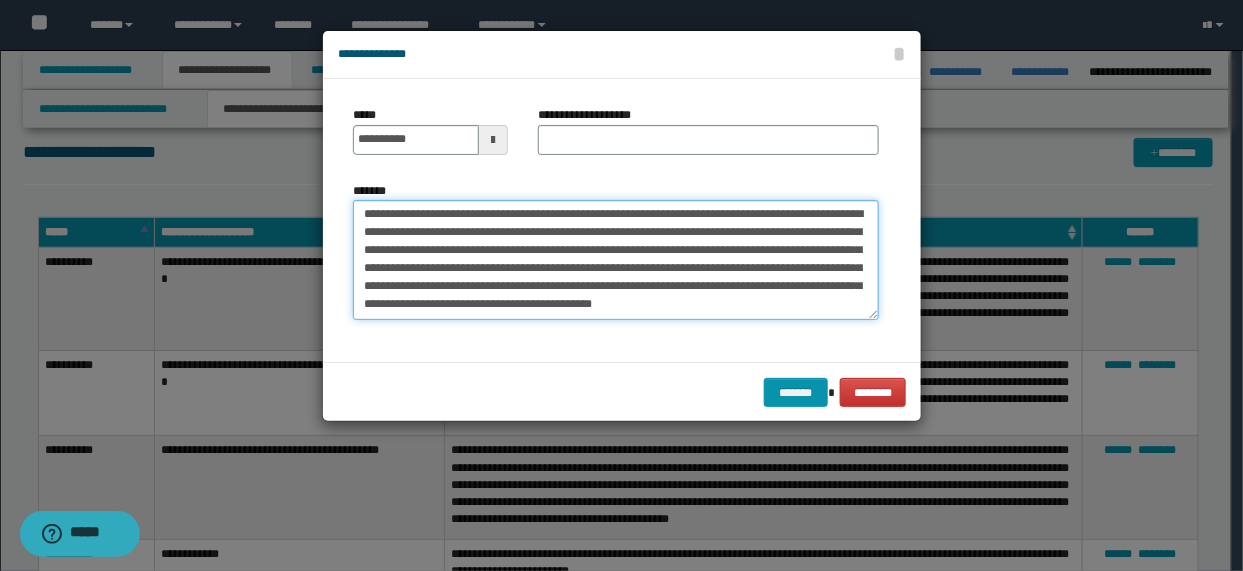 type on "**********" 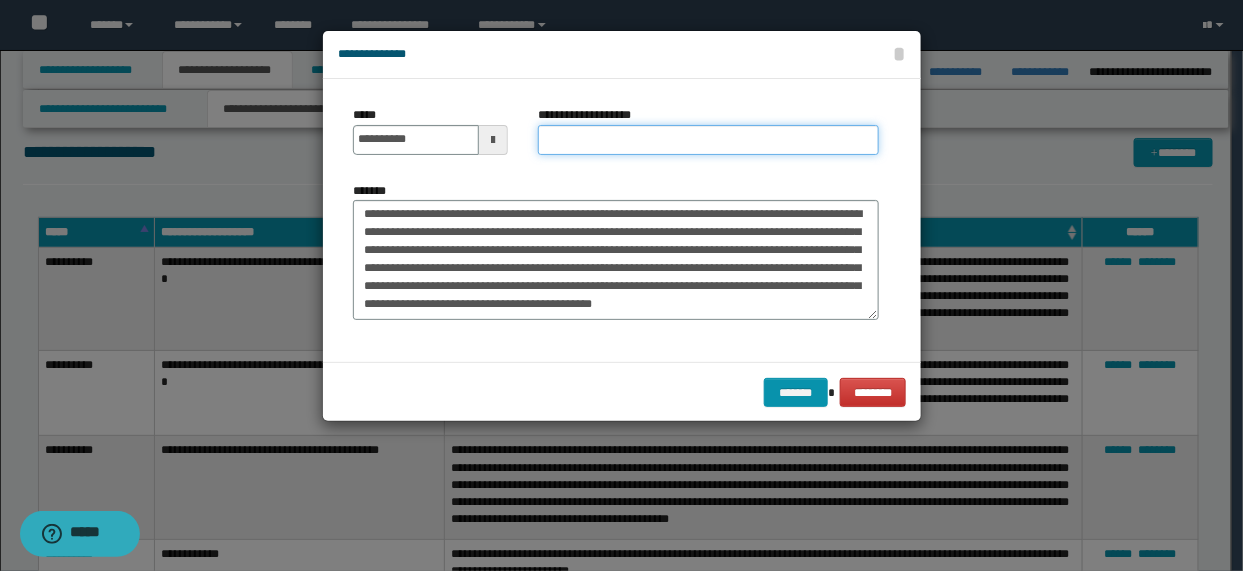 click on "**********" at bounding box center [708, 140] 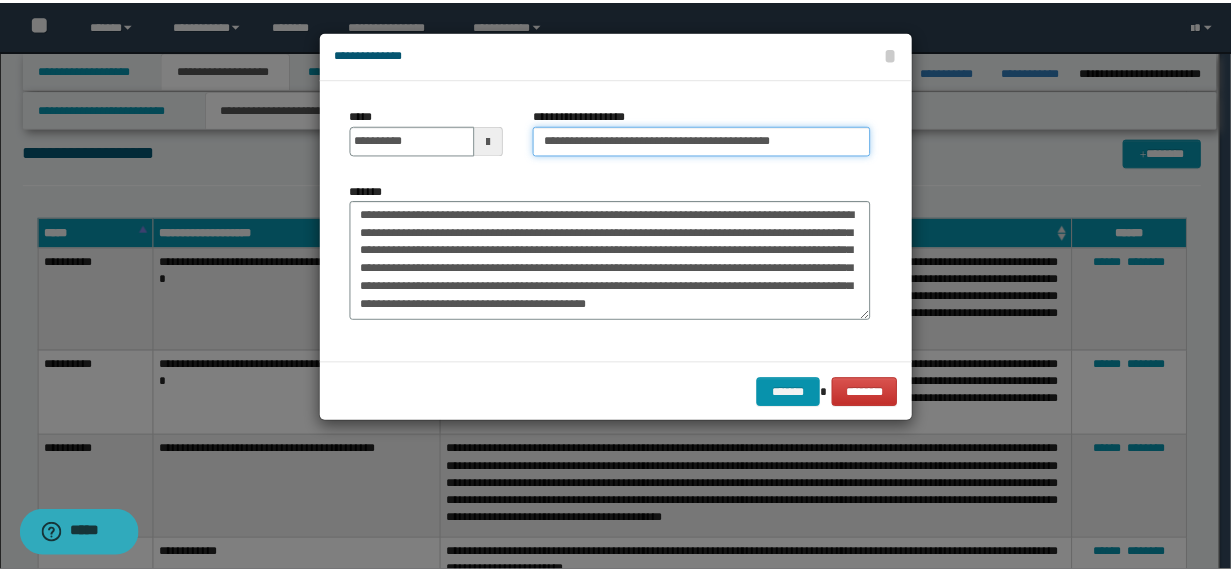 scroll, scrollTop: 0, scrollLeft: 0, axis: both 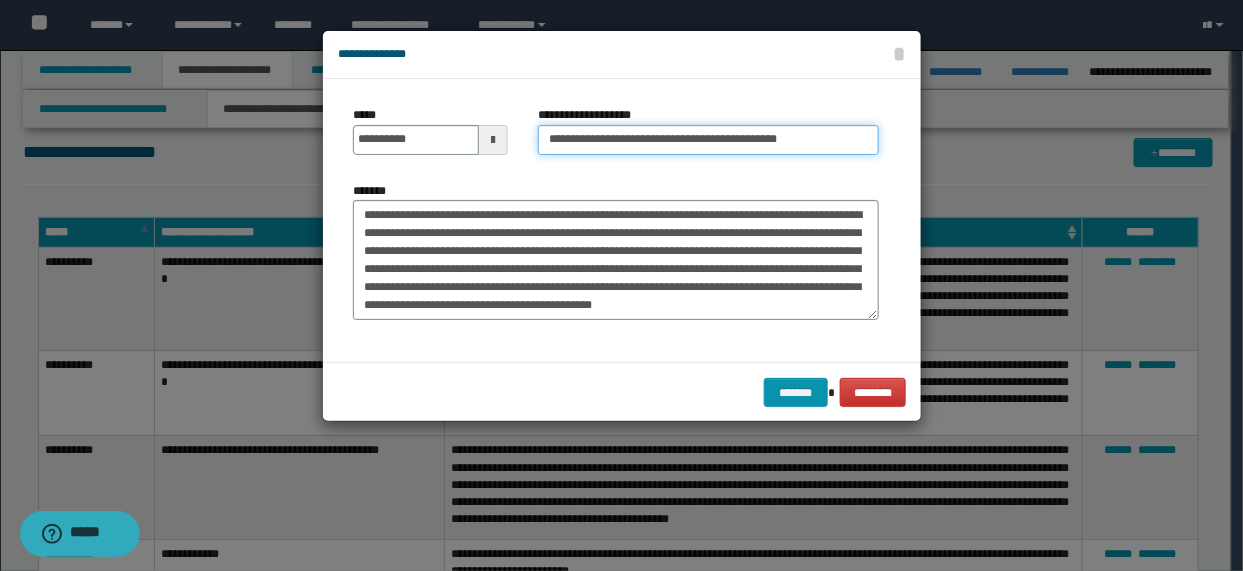 type on "**********" 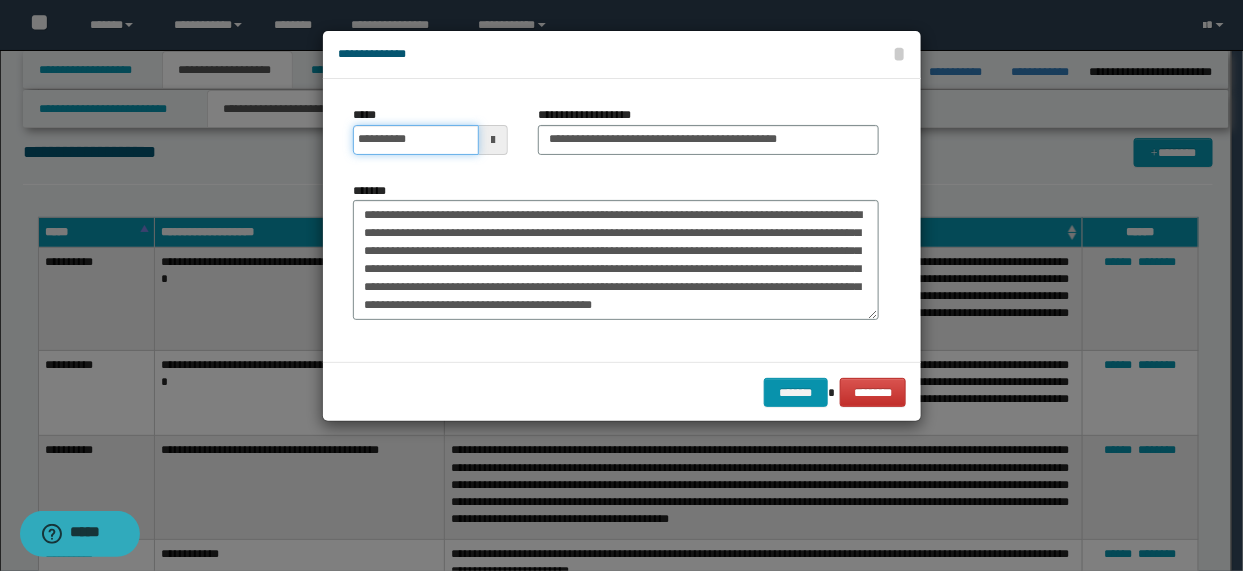 click on "**********" at bounding box center [416, 140] 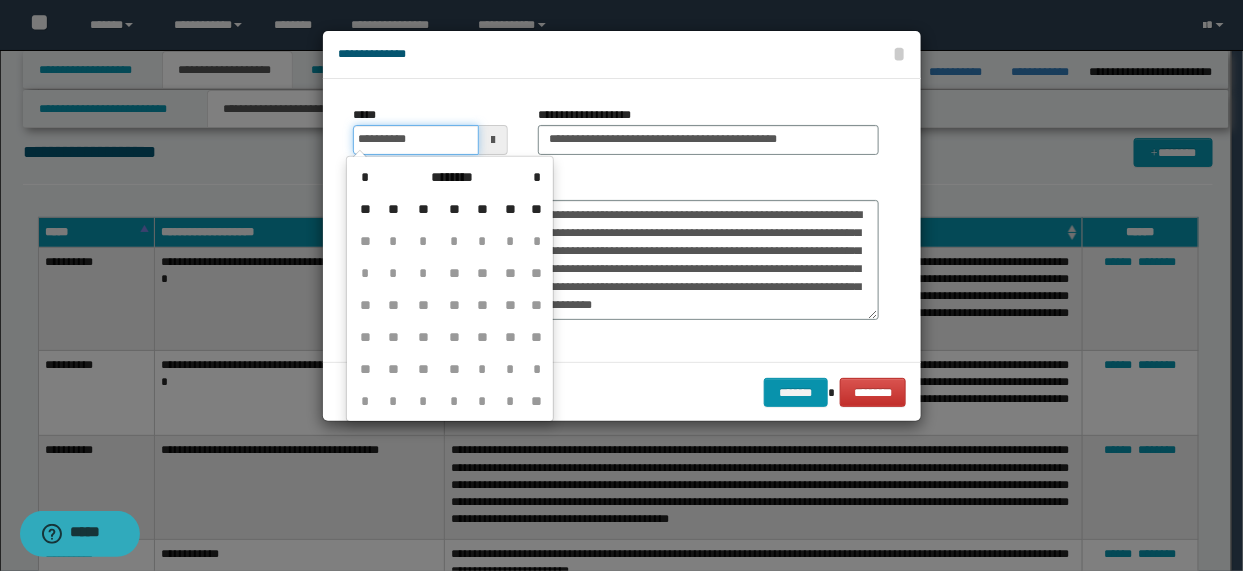 type on "**********" 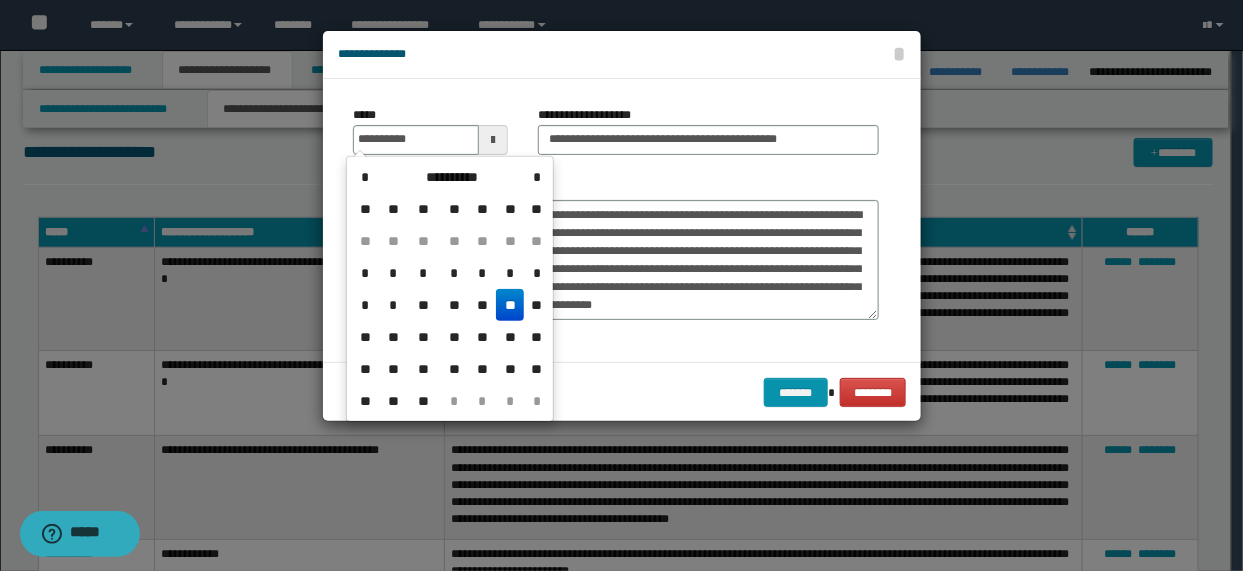 click on "**" at bounding box center [510, 305] 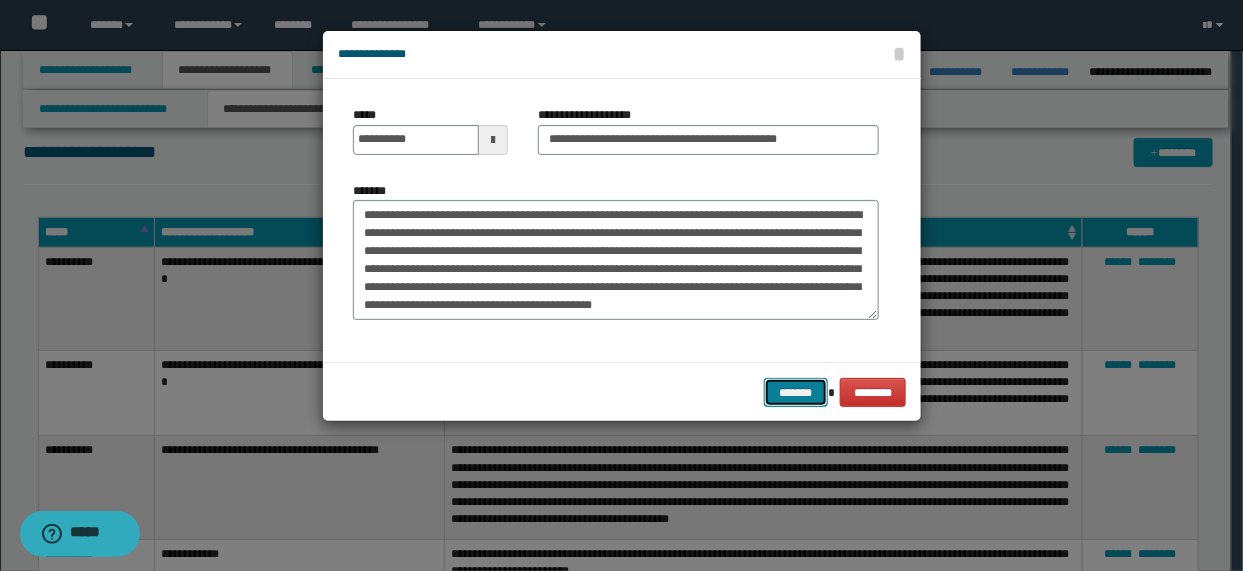 click on "*******" at bounding box center (796, 392) 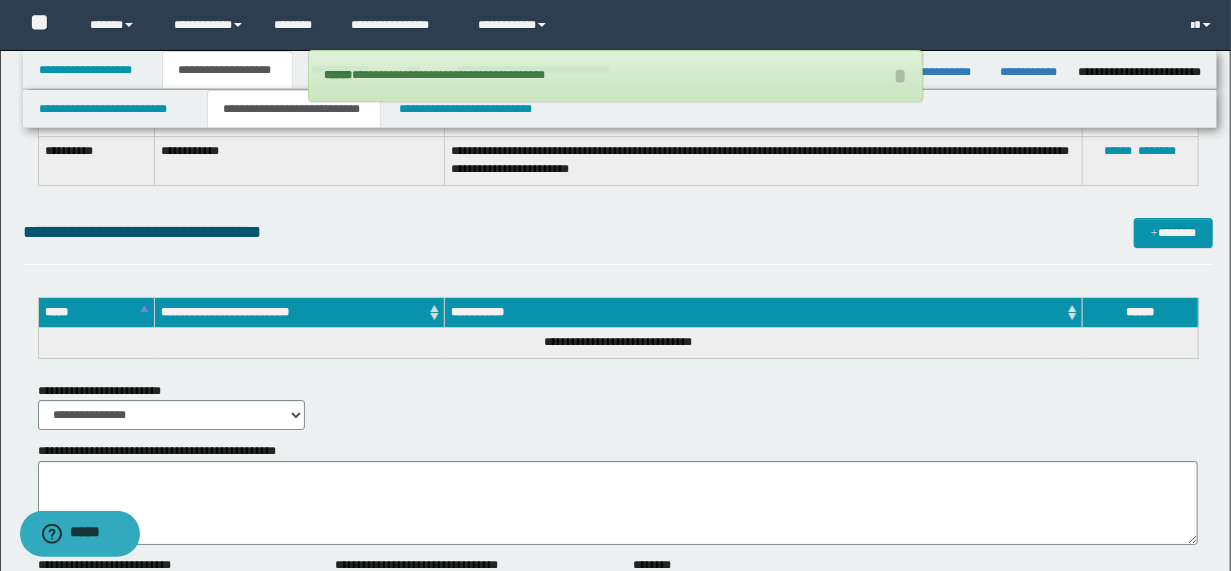 scroll, scrollTop: 3200, scrollLeft: 0, axis: vertical 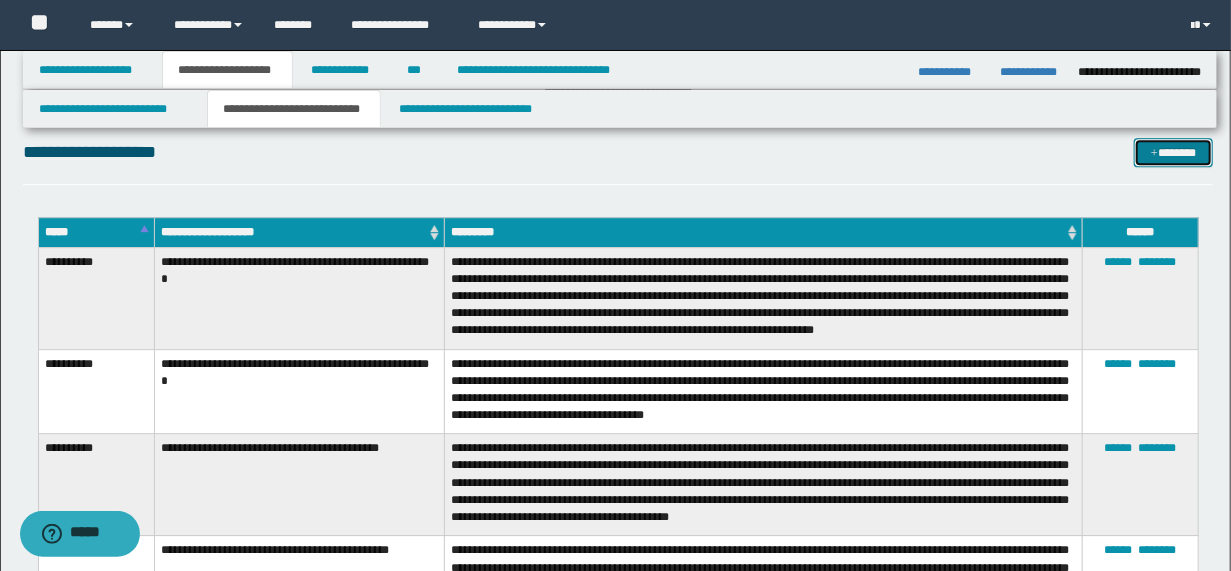 click on "*******" at bounding box center [1173, 152] 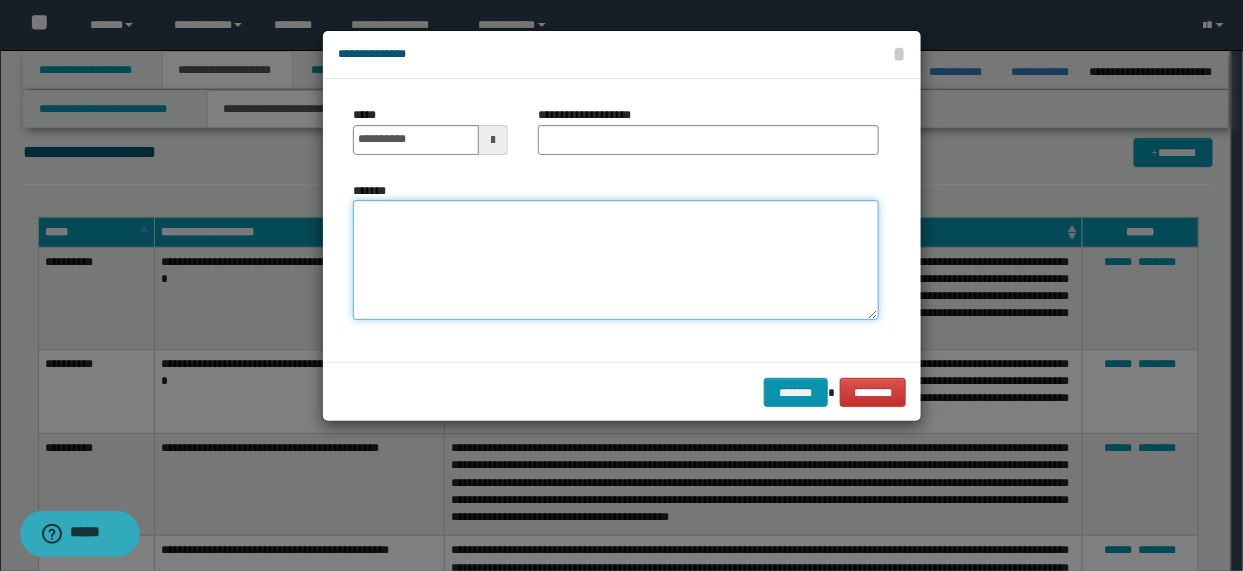 click on "*******" at bounding box center (616, 259) 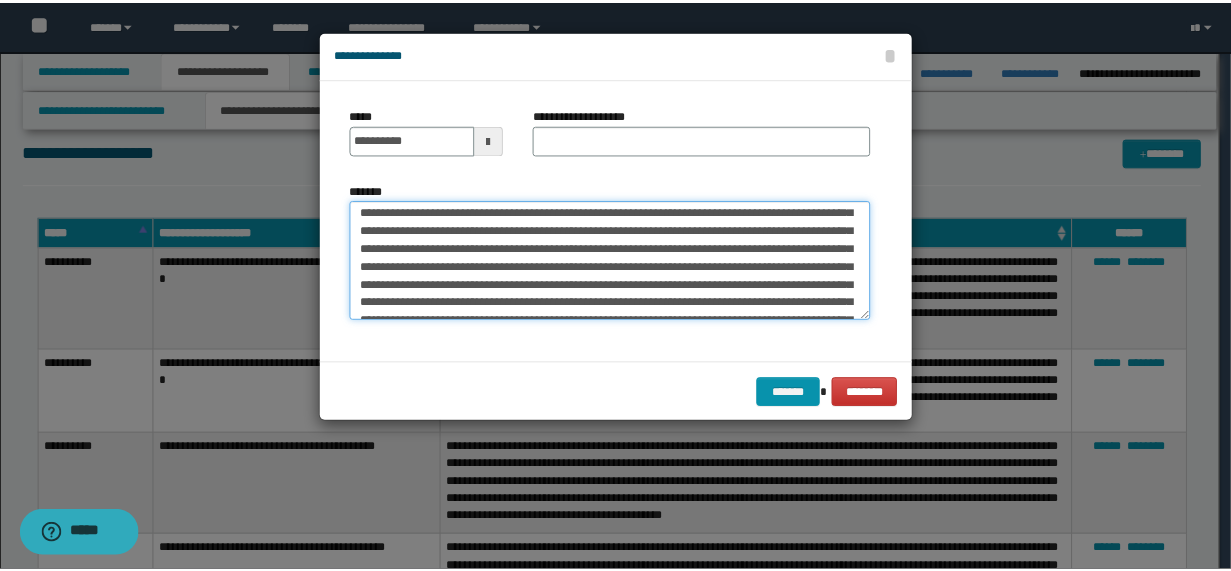 scroll, scrollTop: 0, scrollLeft: 0, axis: both 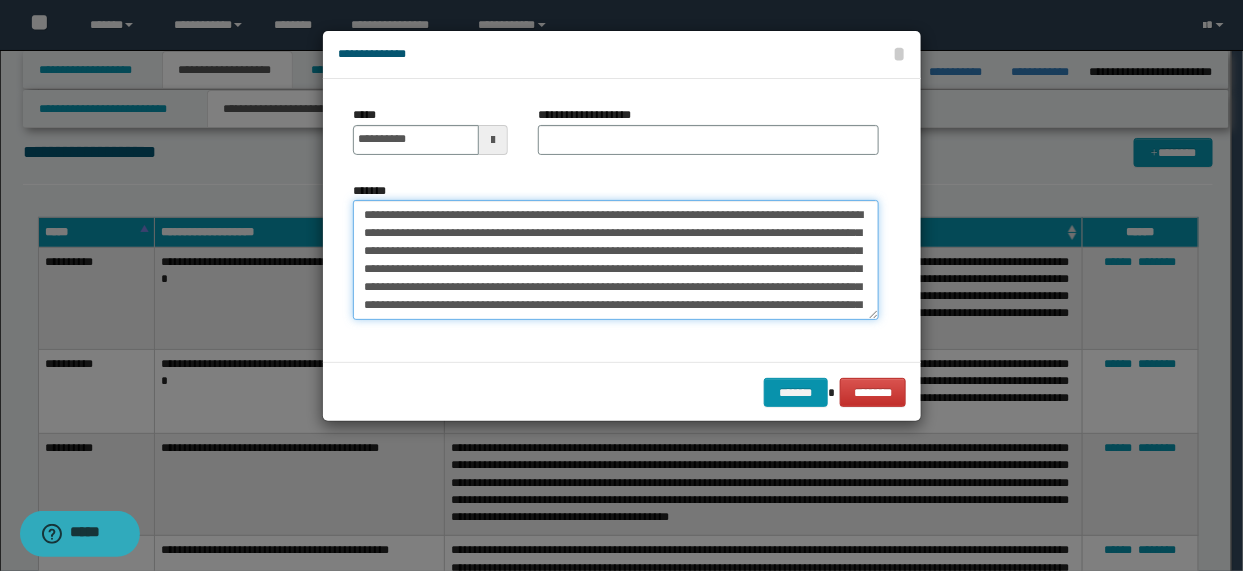type on "**********" 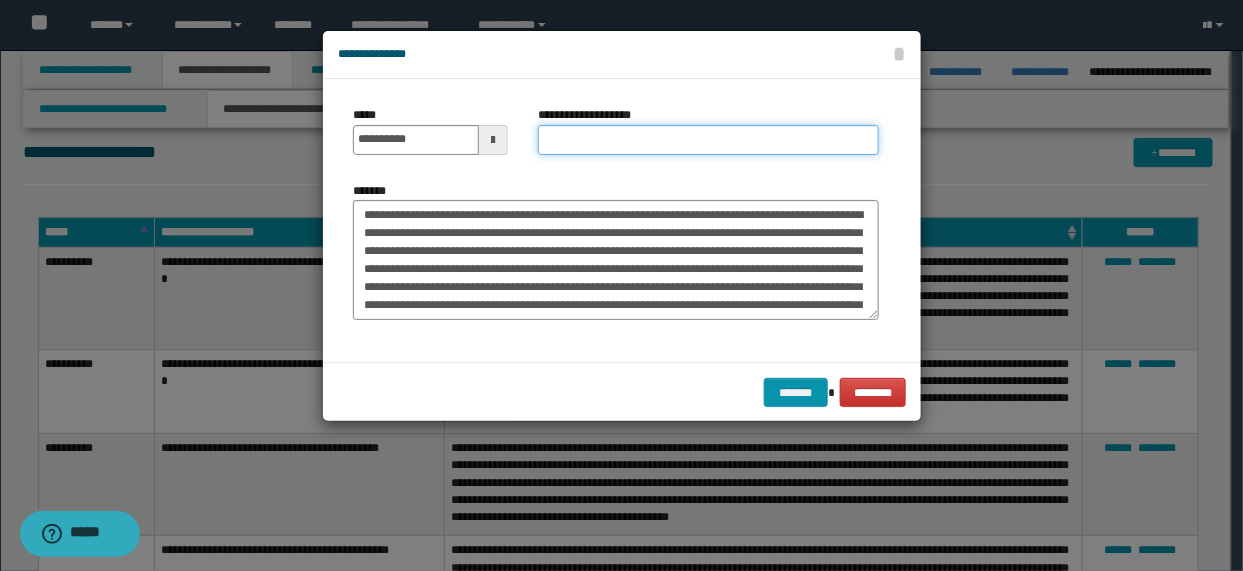 click on "**********" at bounding box center (708, 140) 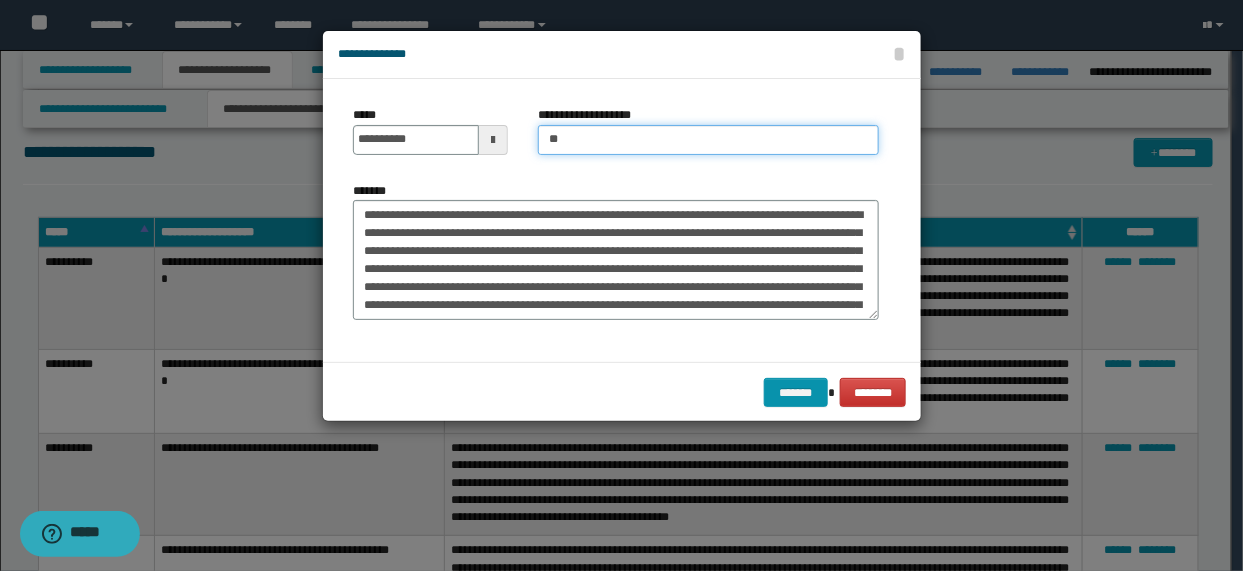 type on "*" 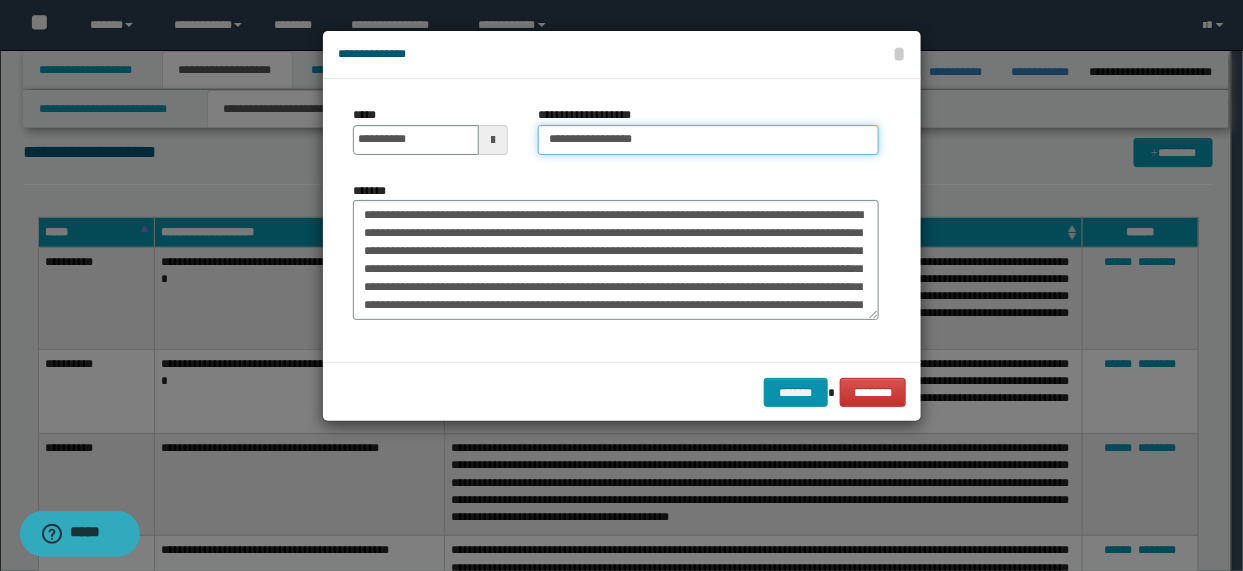 type on "**********" 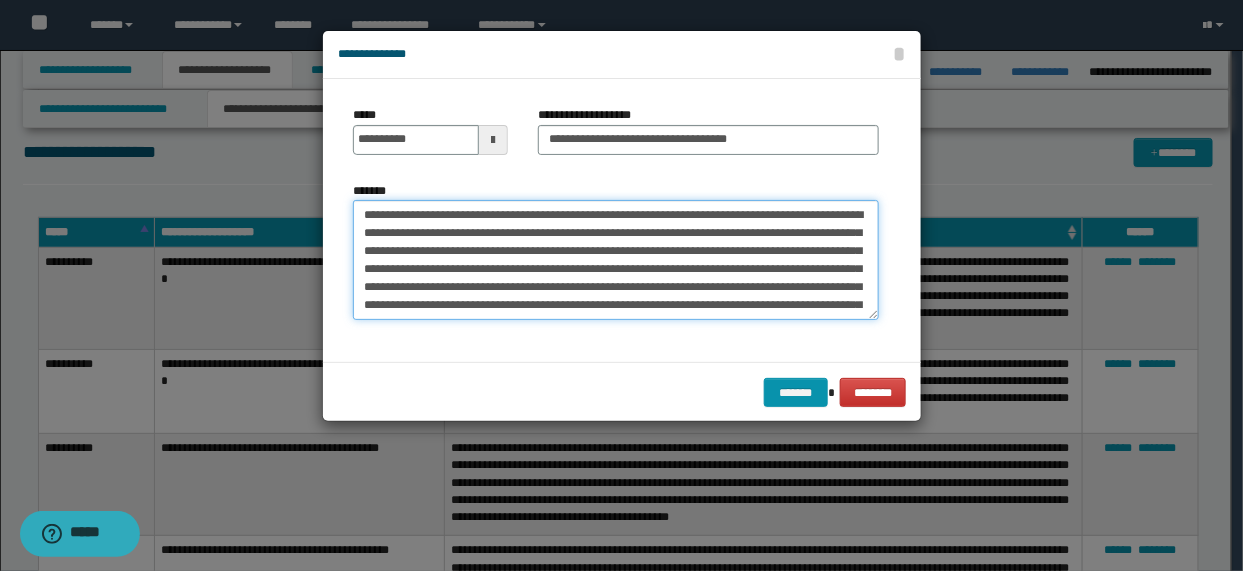 click on "*******" at bounding box center (616, 259) 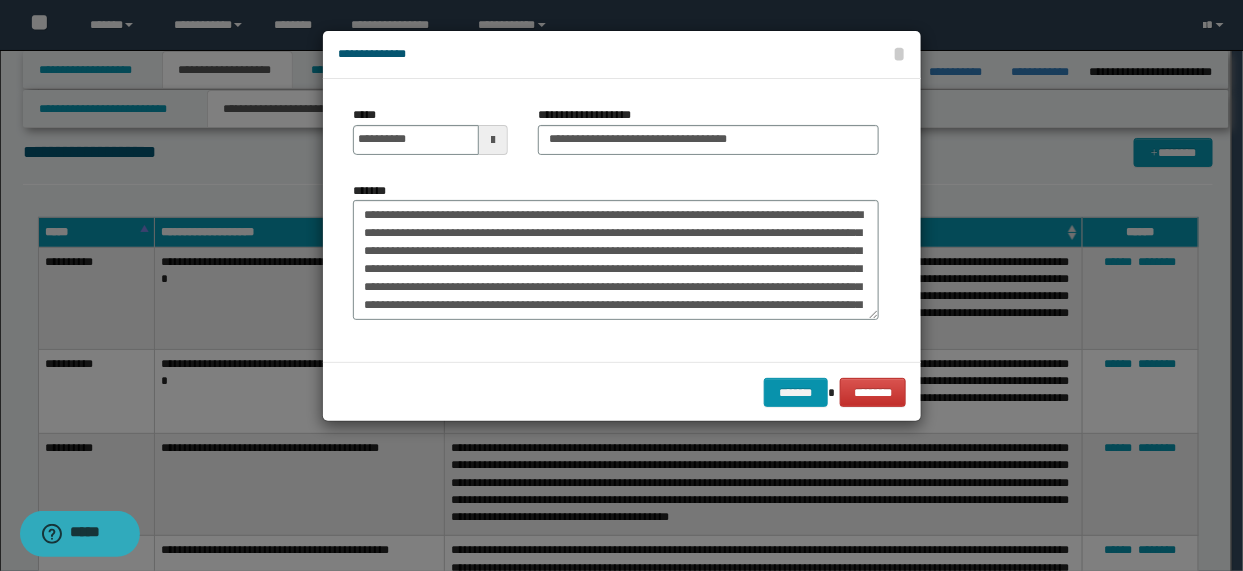 click on "**********" at bounding box center (431, 138) 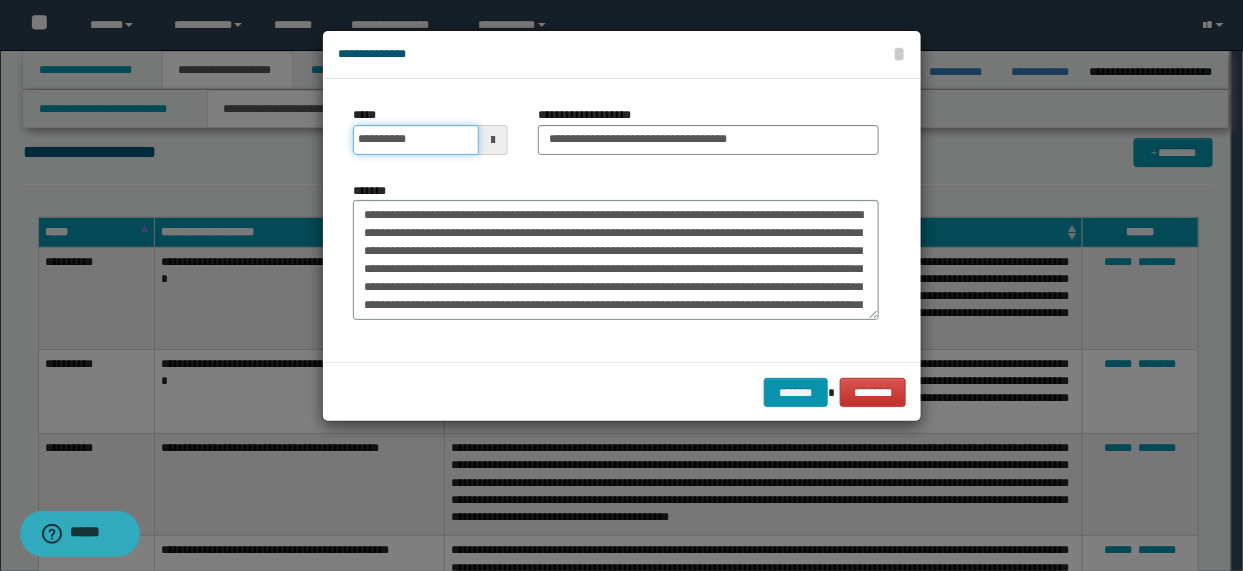 click on "**********" at bounding box center (416, 140) 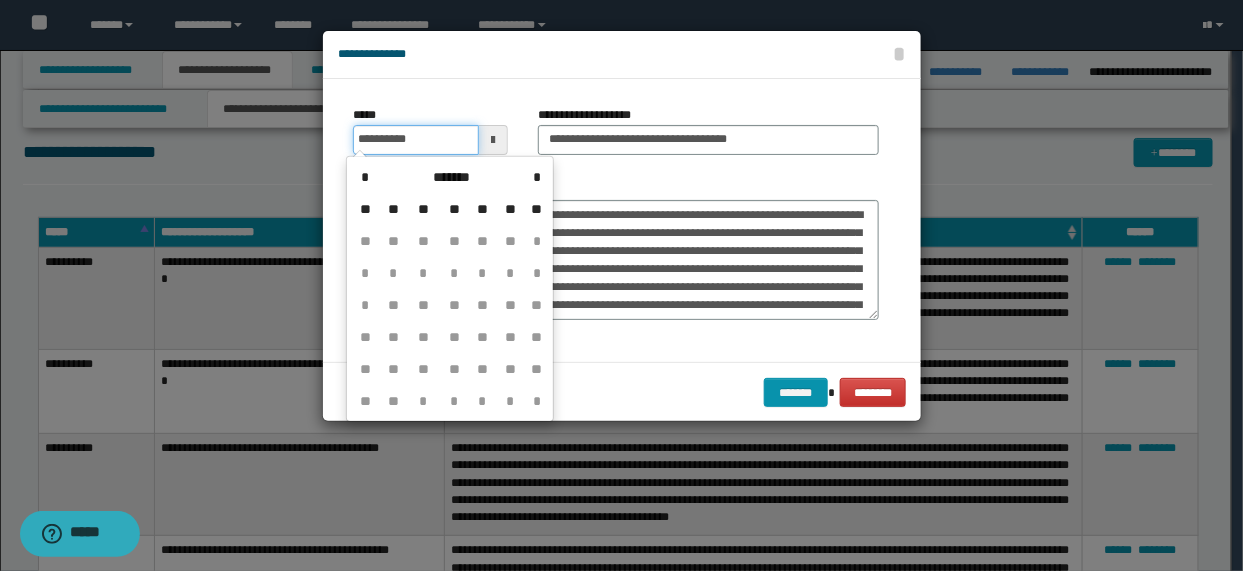 type on "**********" 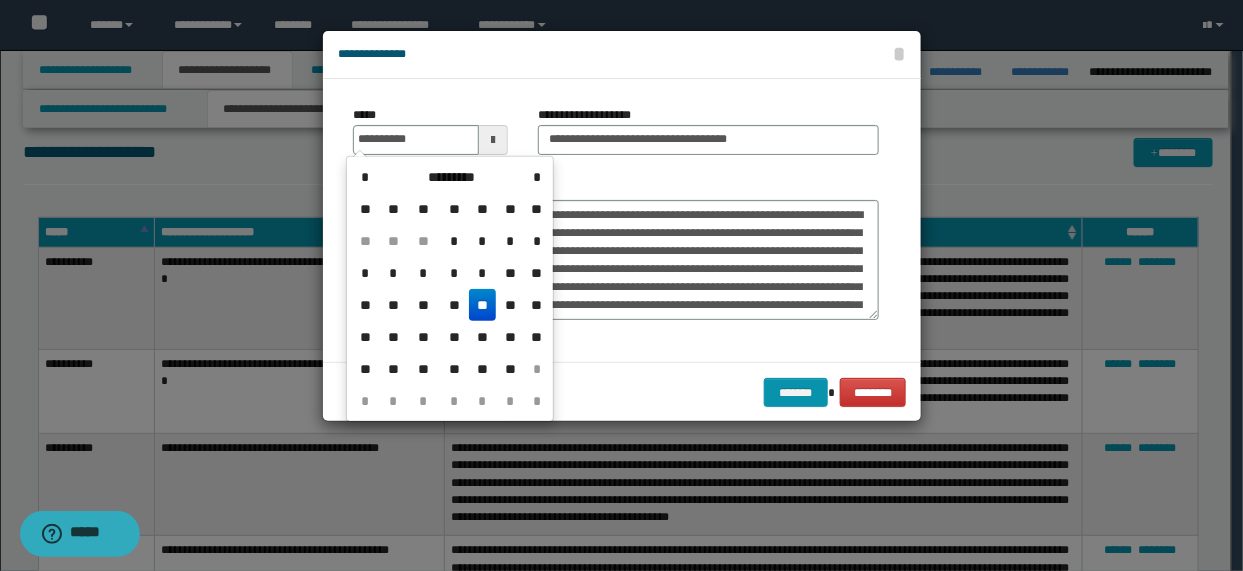 click on "**" at bounding box center (483, 305) 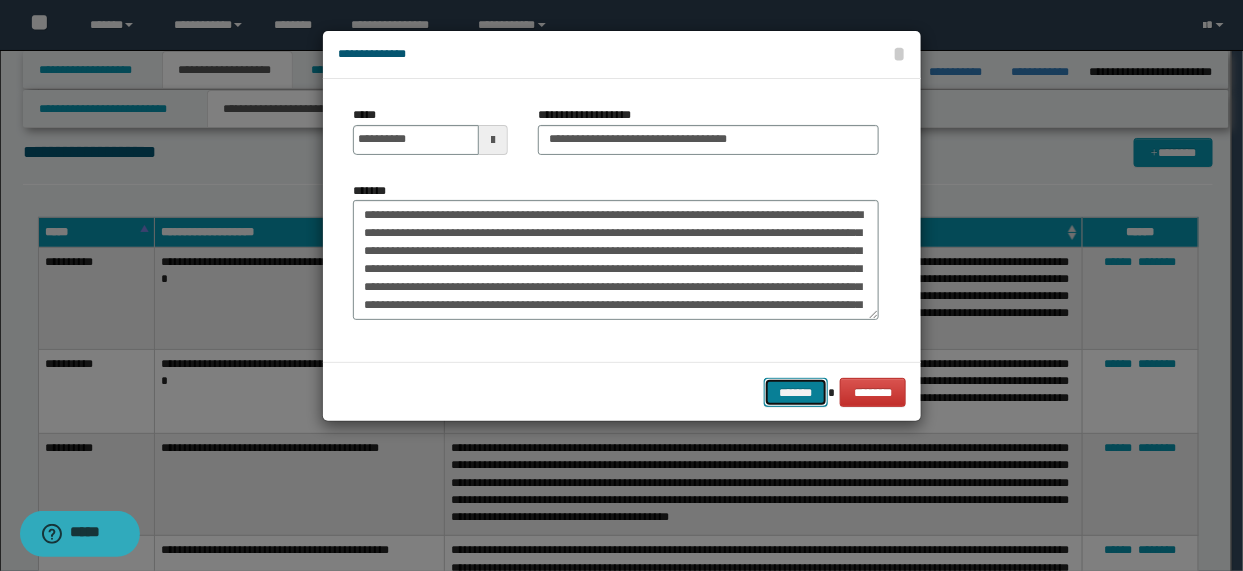 click on "*******" at bounding box center [796, 392] 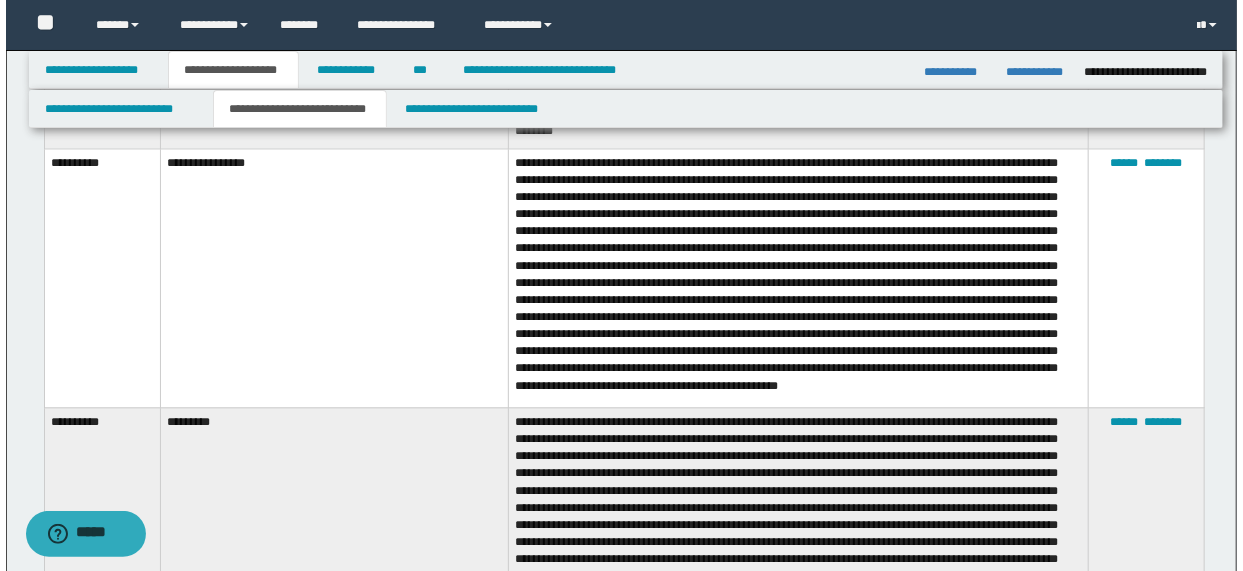 scroll, scrollTop: 1680, scrollLeft: 0, axis: vertical 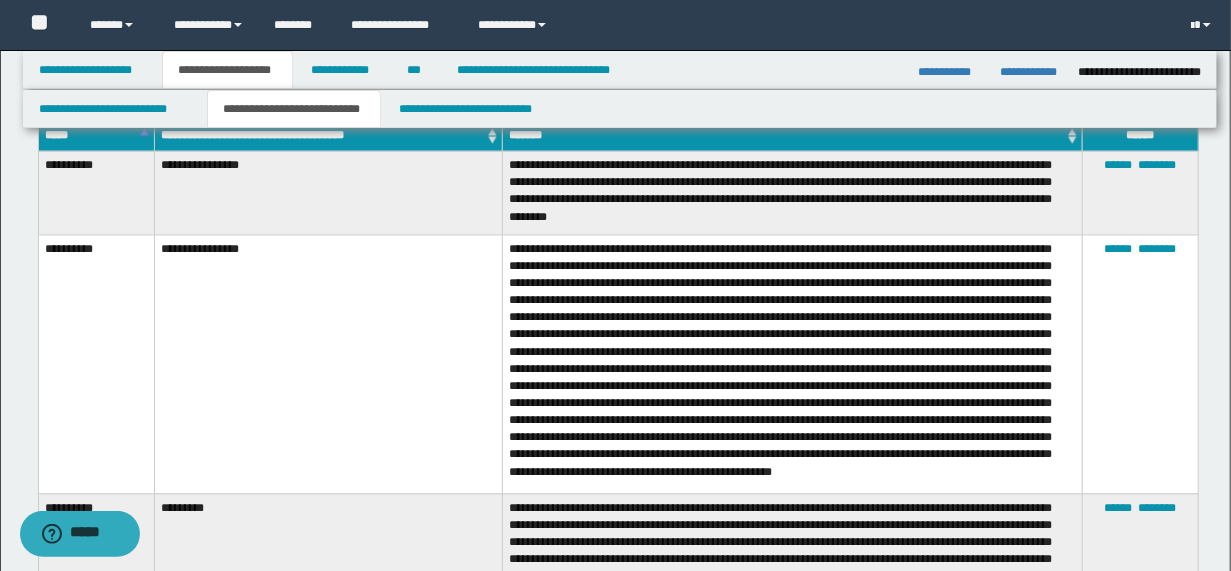 click at bounding box center [792, 364] 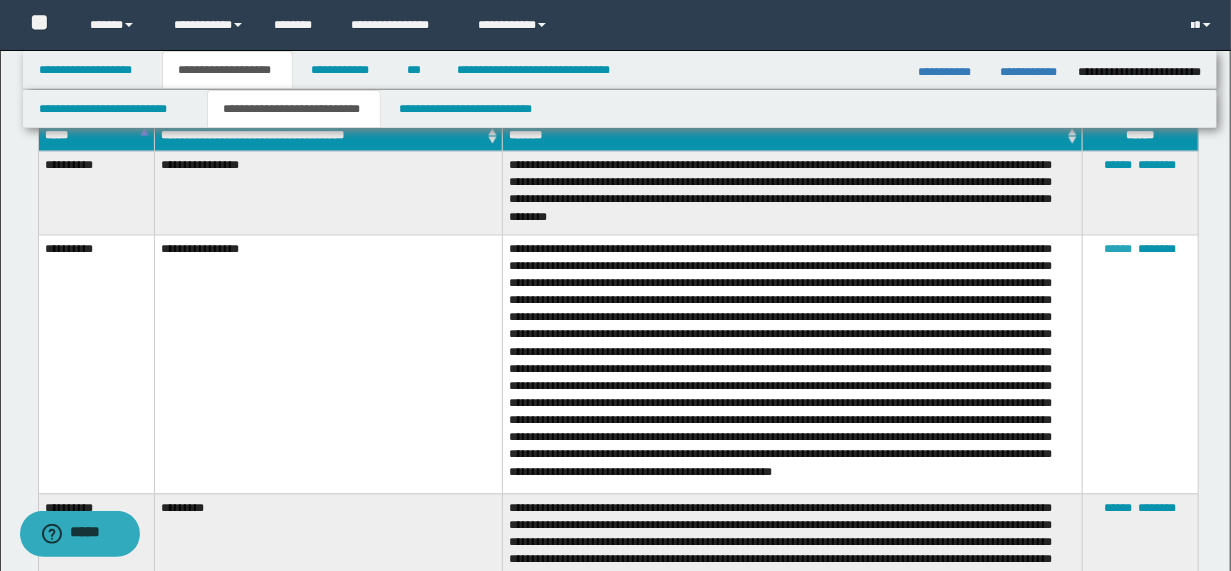 click on "******" at bounding box center (1118, 250) 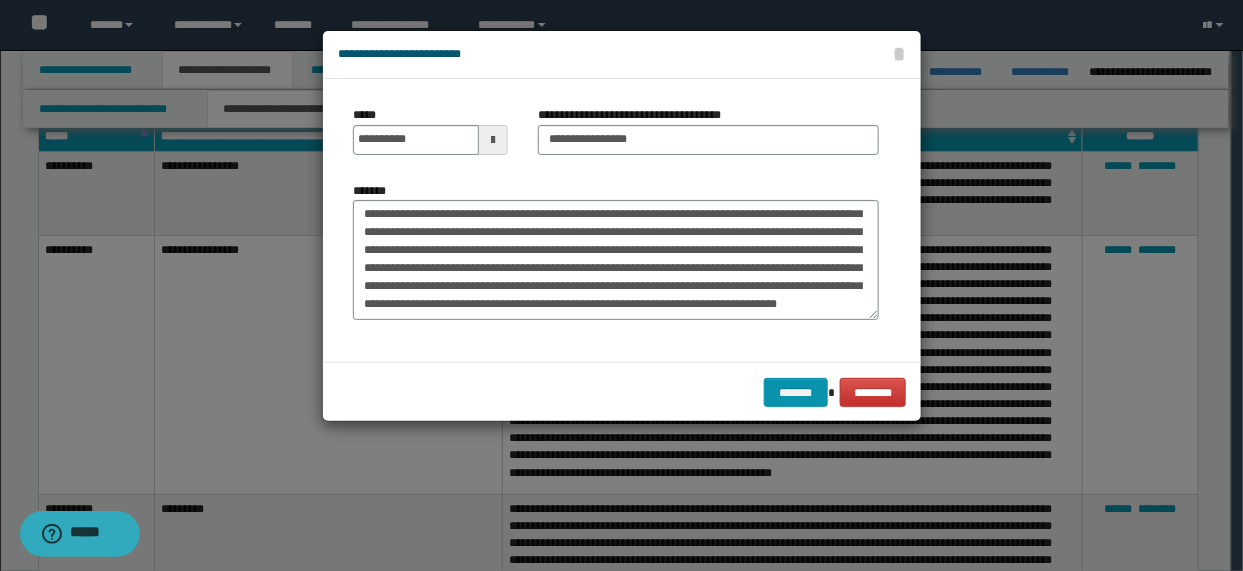 scroll, scrollTop: 197, scrollLeft: 0, axis: vertical 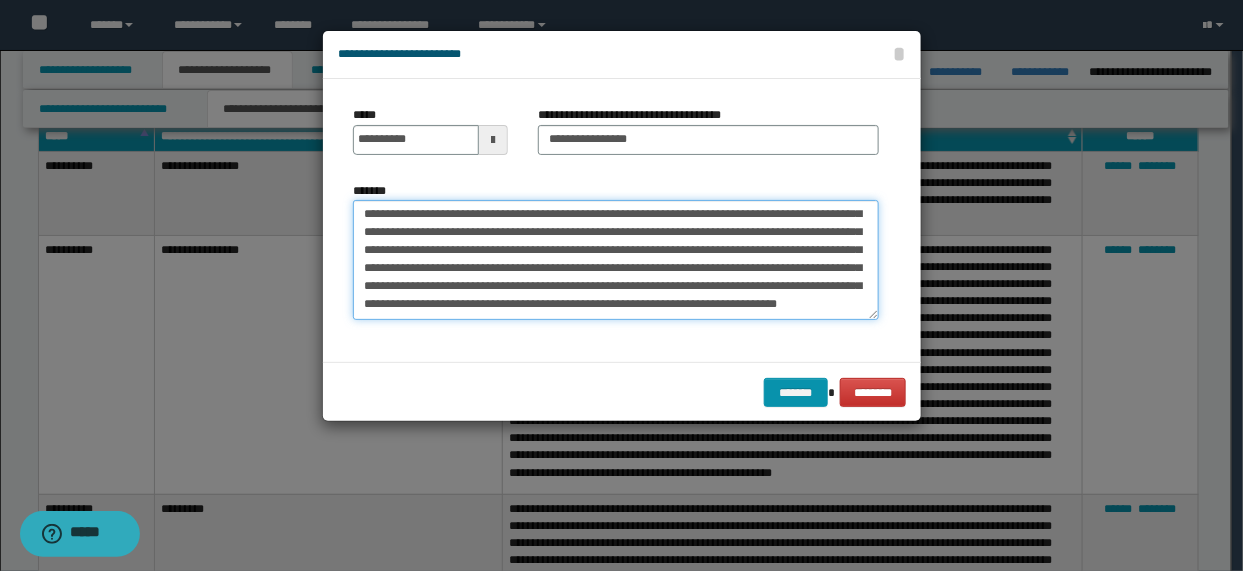 click on "*******" at bounding box center [616, 259] 